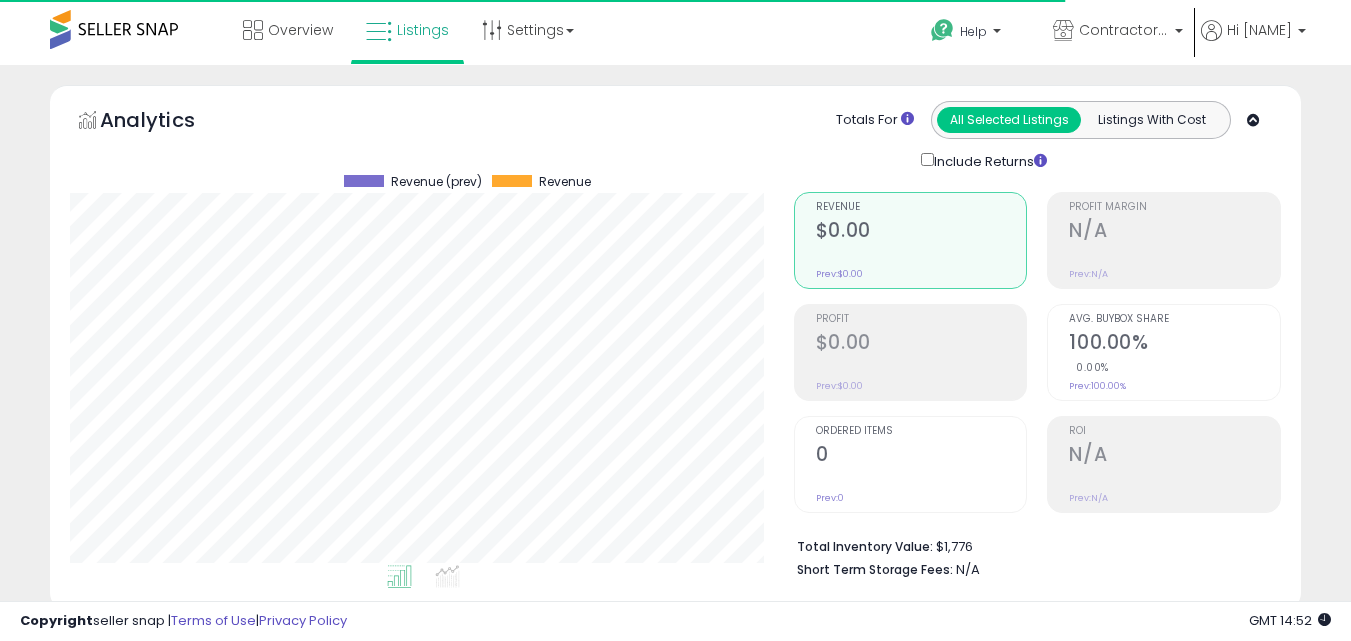scroll, scrollTop: 702, scrollLeft: 0, axis: vertical 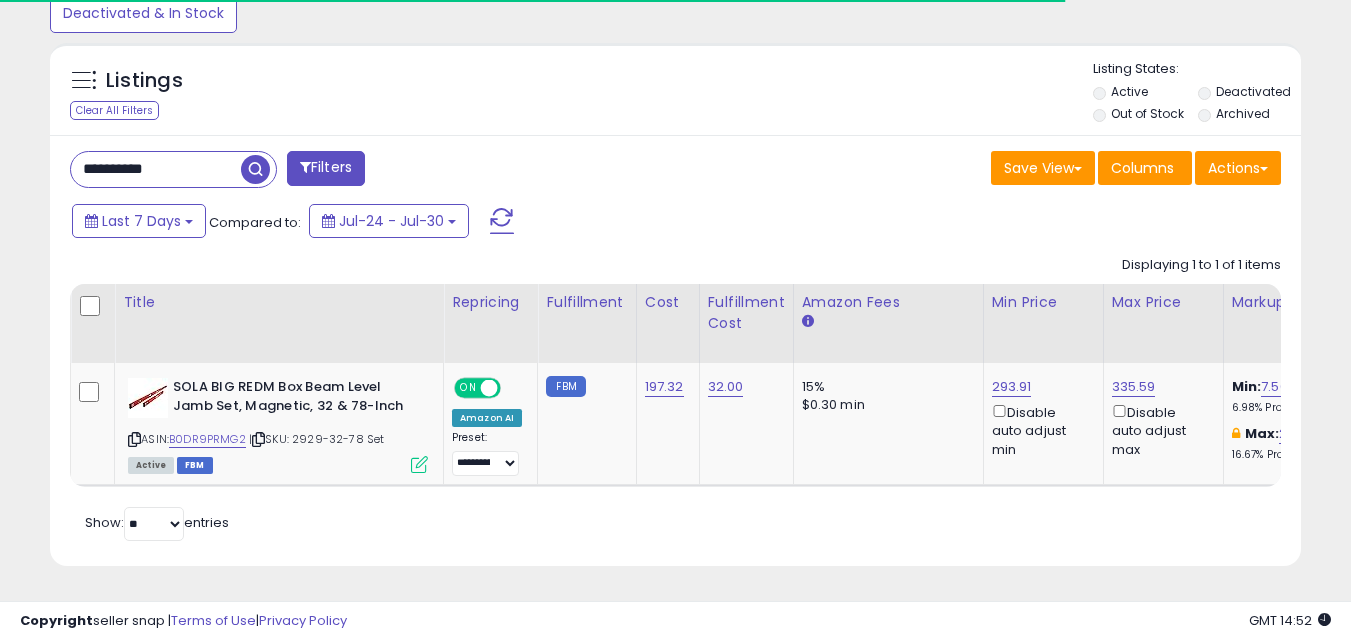 click on "**********" at bounding box center (156, 169) 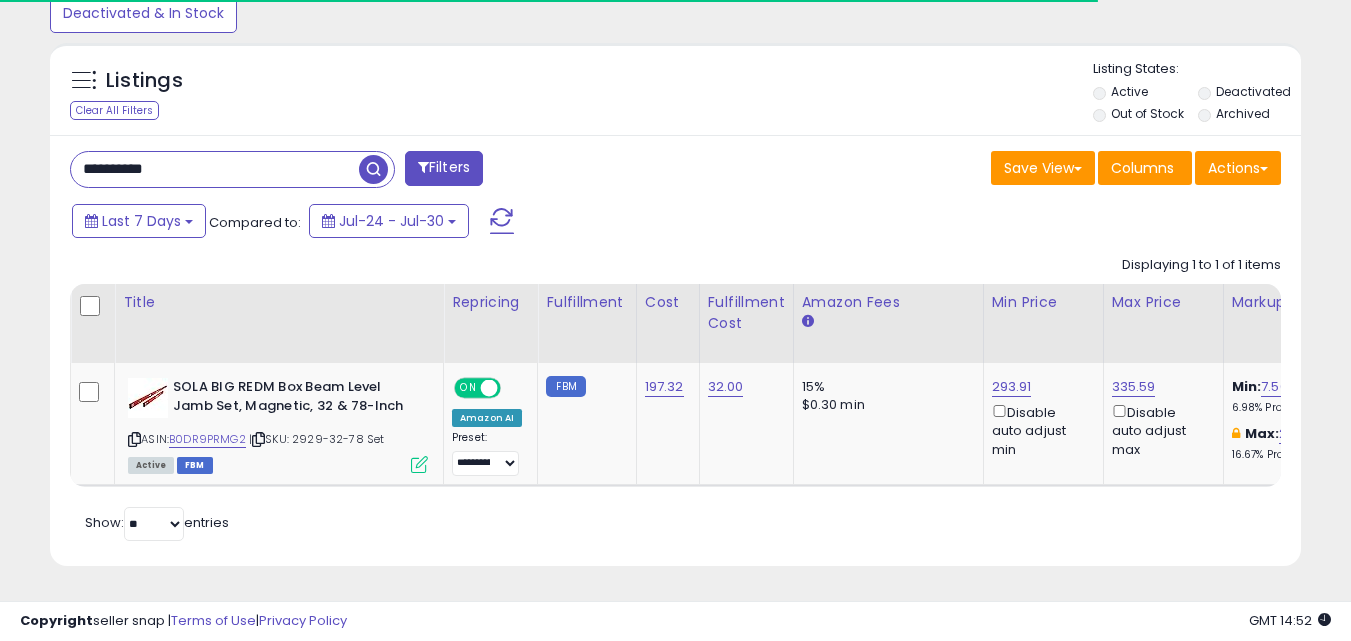 click on "**********" at bounding box center [215, 169] 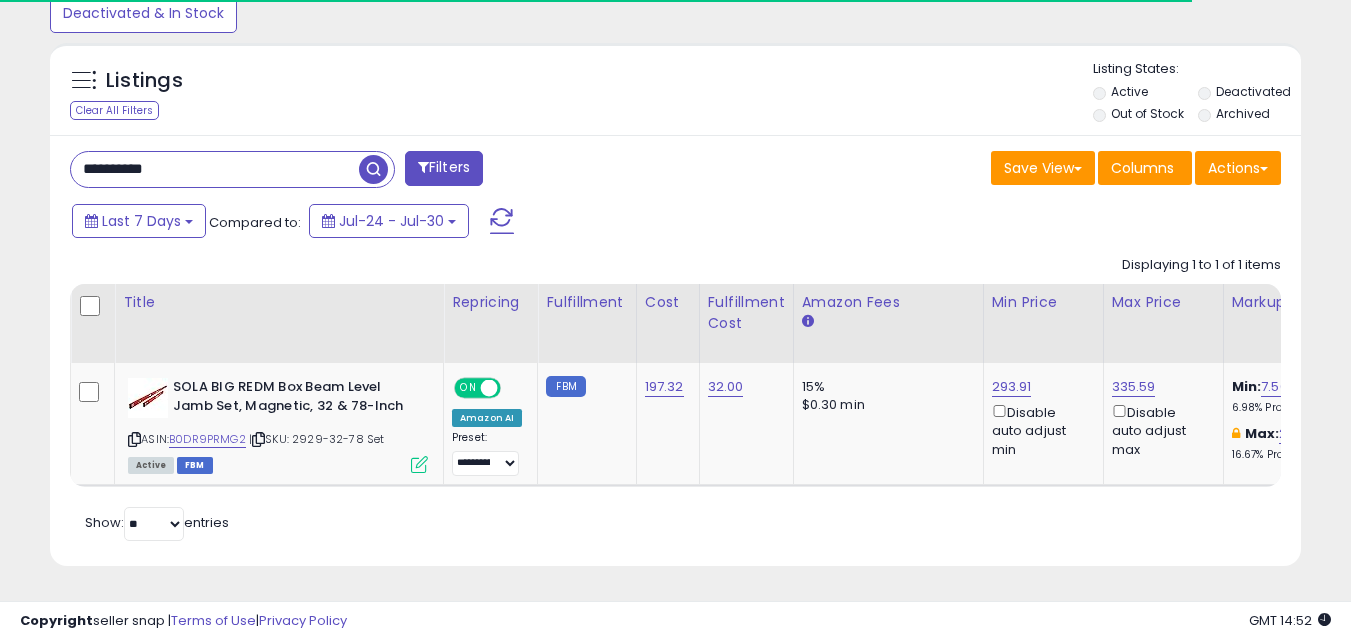 paste 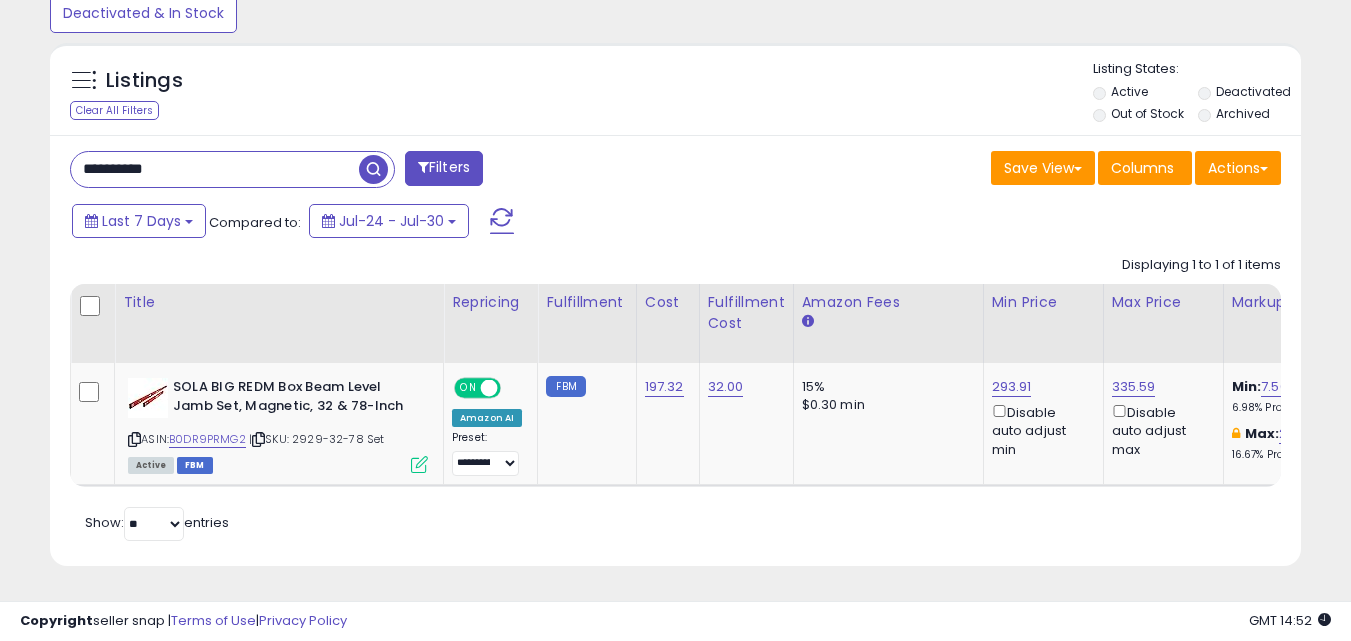 type on "**********" 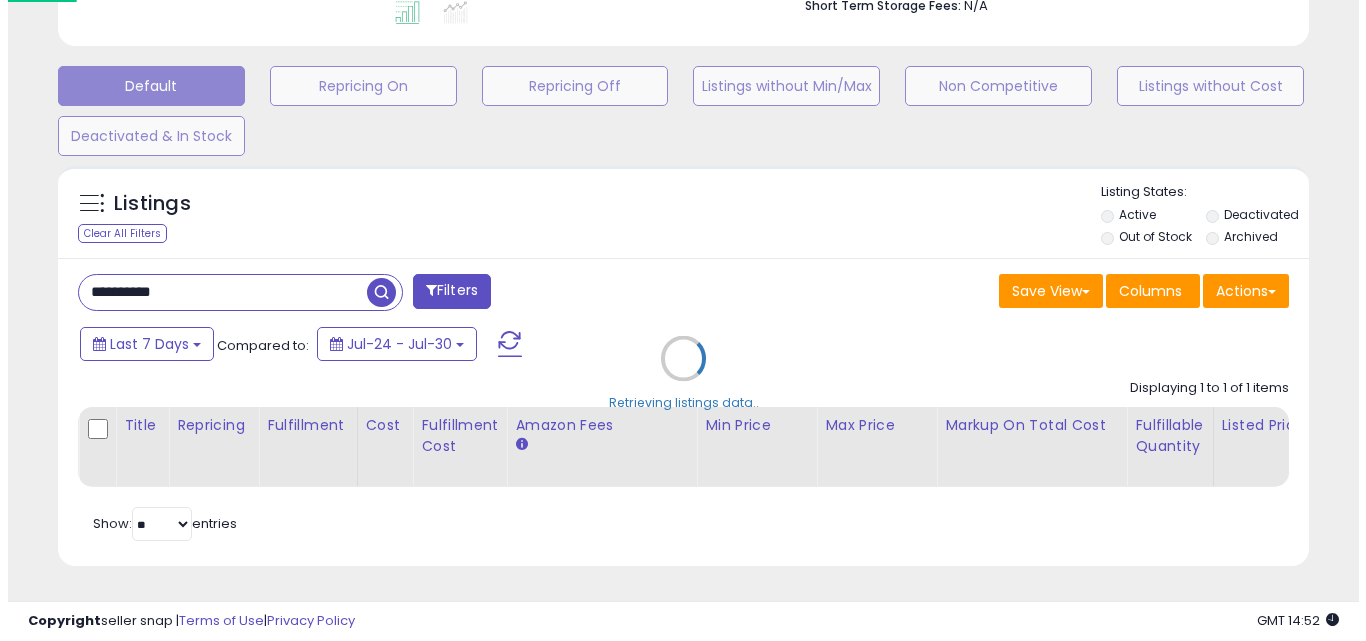 scroll, scrollTop: 579, scrollLeft: 0, axis: vertical 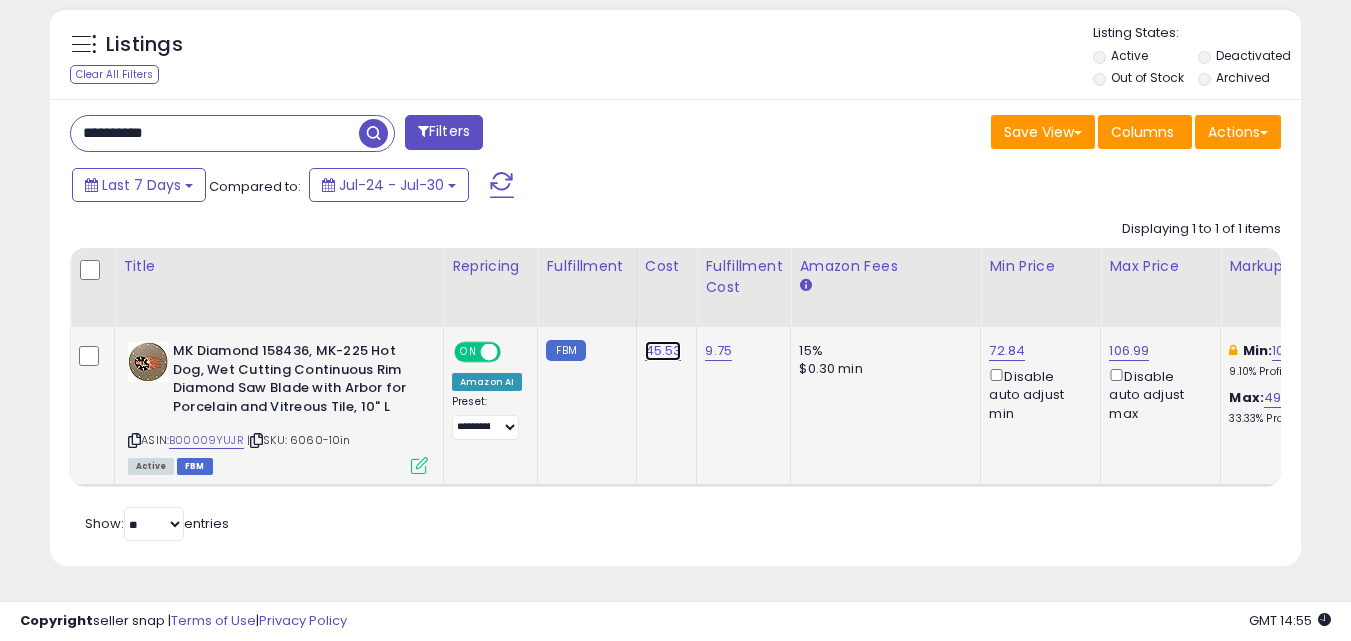 click on "45.53" at bounding box center (663, 351) 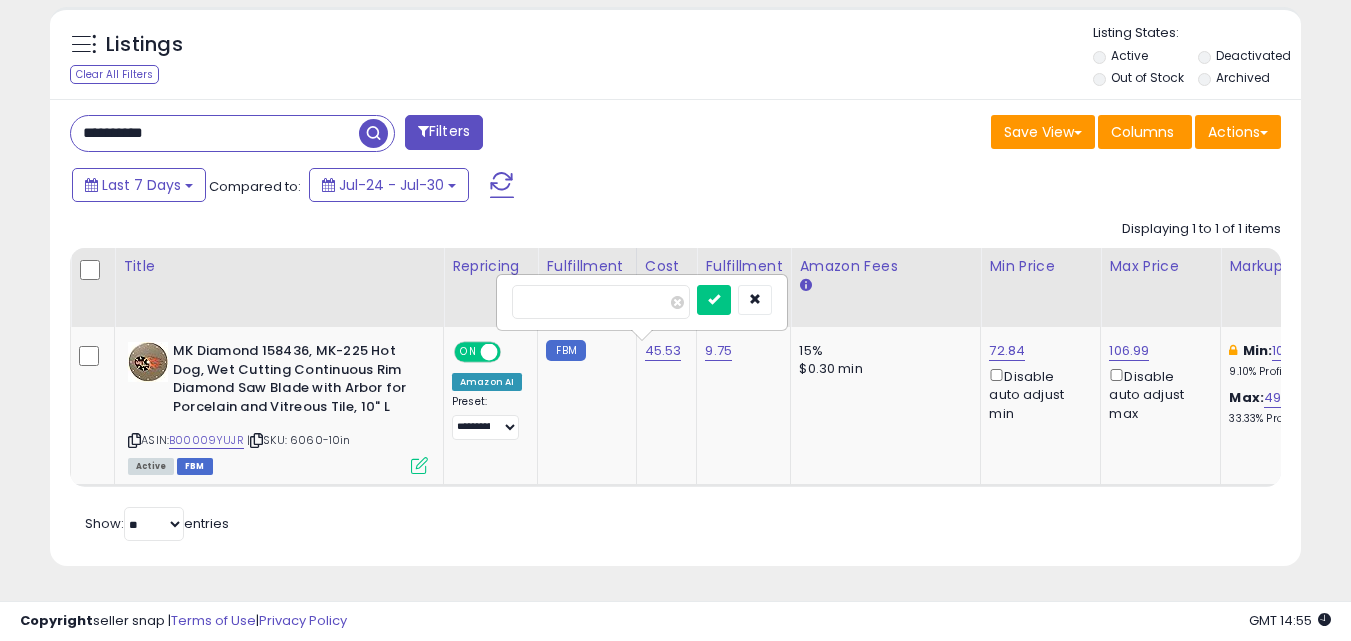 drag, startPoint x: 566, startPoint y: 283, endPoint x: 391, endPoint y: 221, distance: 185.6583 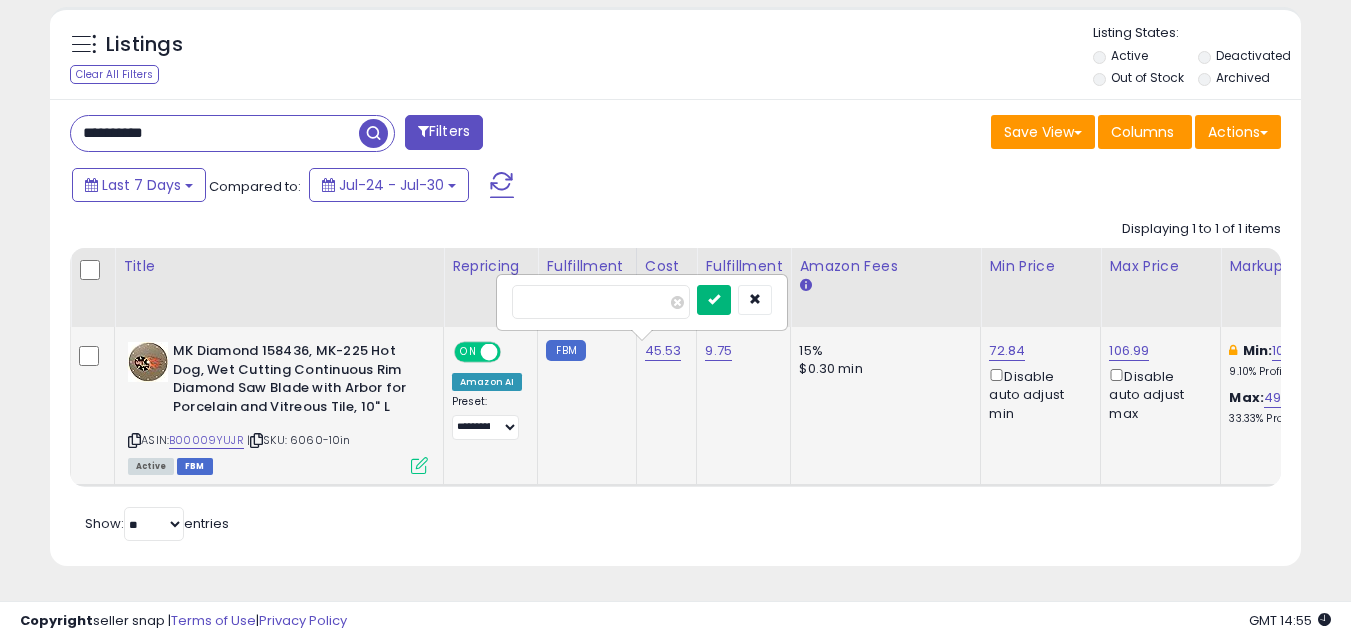 type on "**" 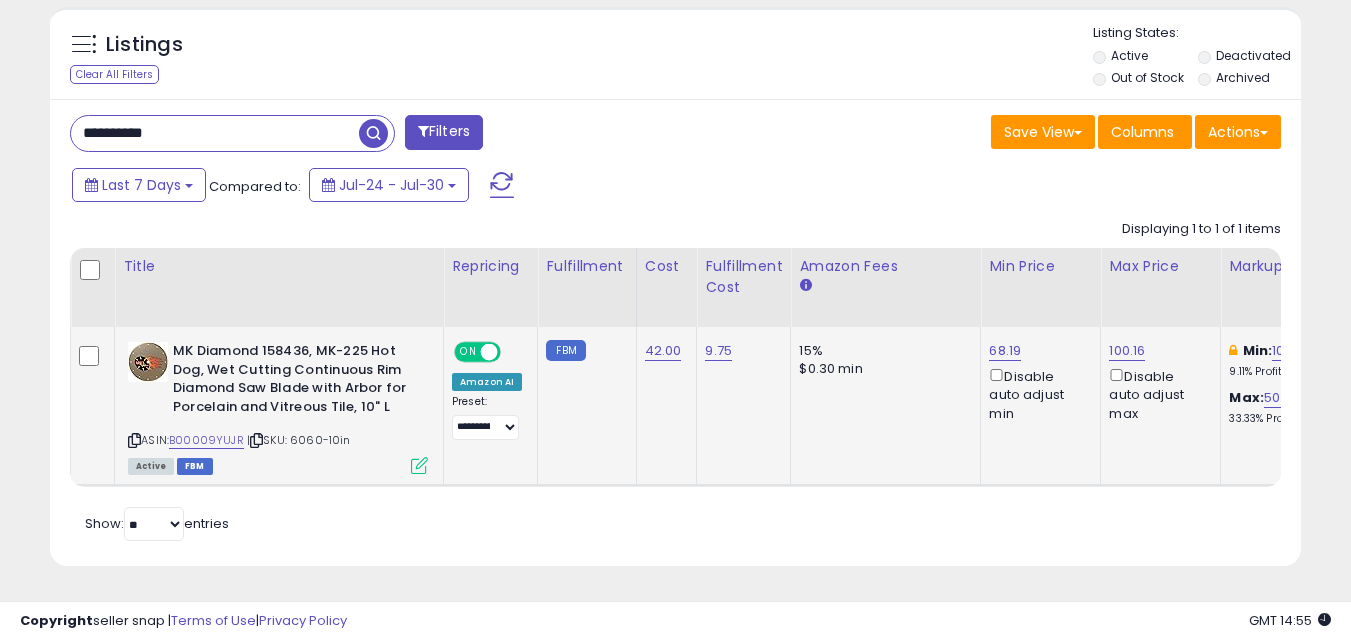 click on "**********" at bounding box center [675, 332] 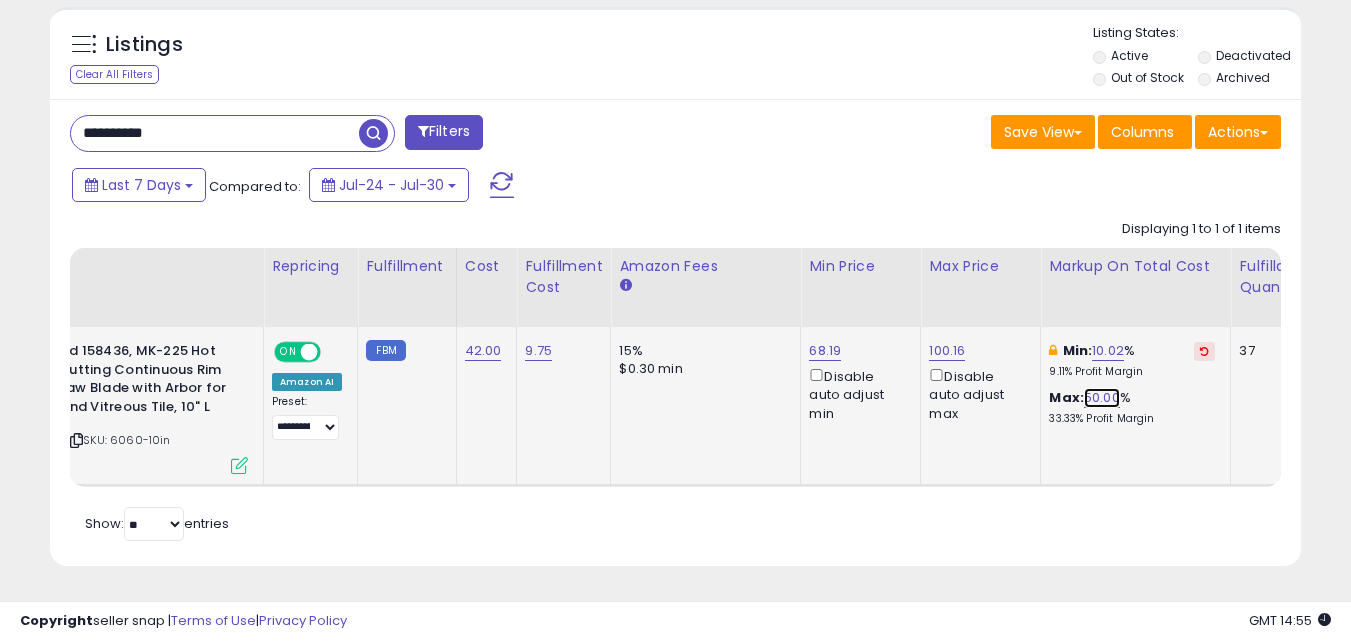 click on "50.00" at bounding box center [1102, 398] 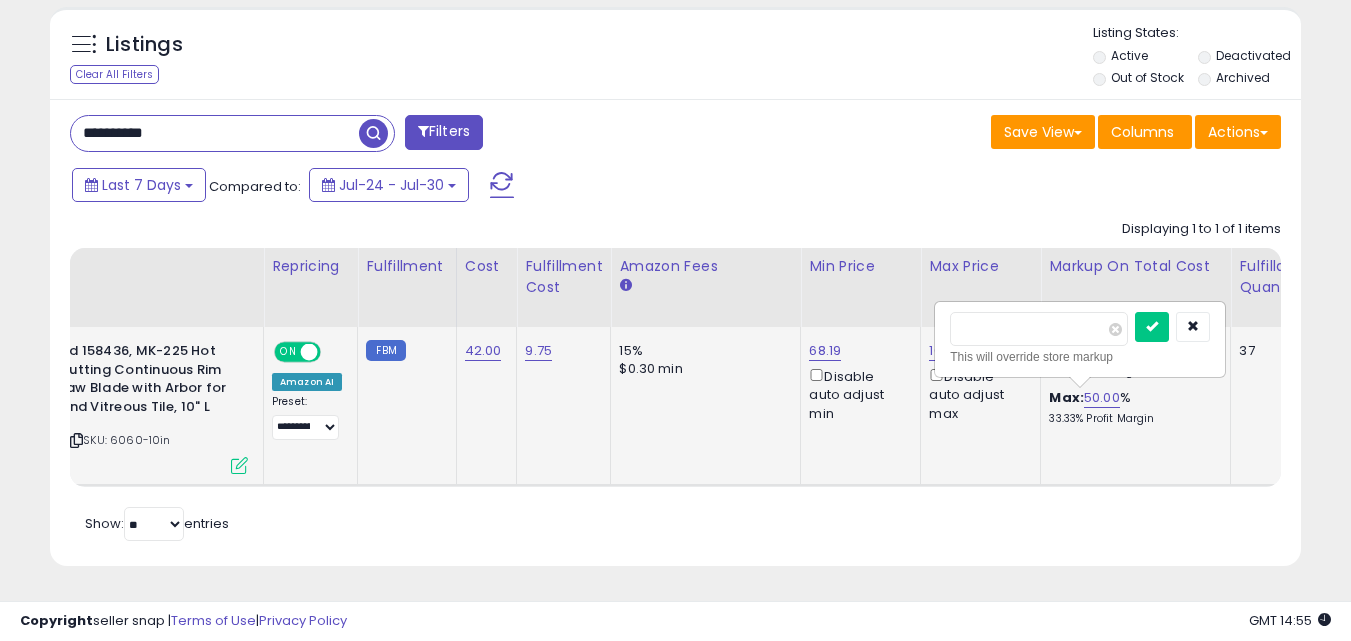 scroll, scrollTop: 0, scrollLeft: 190, axis: horizontal 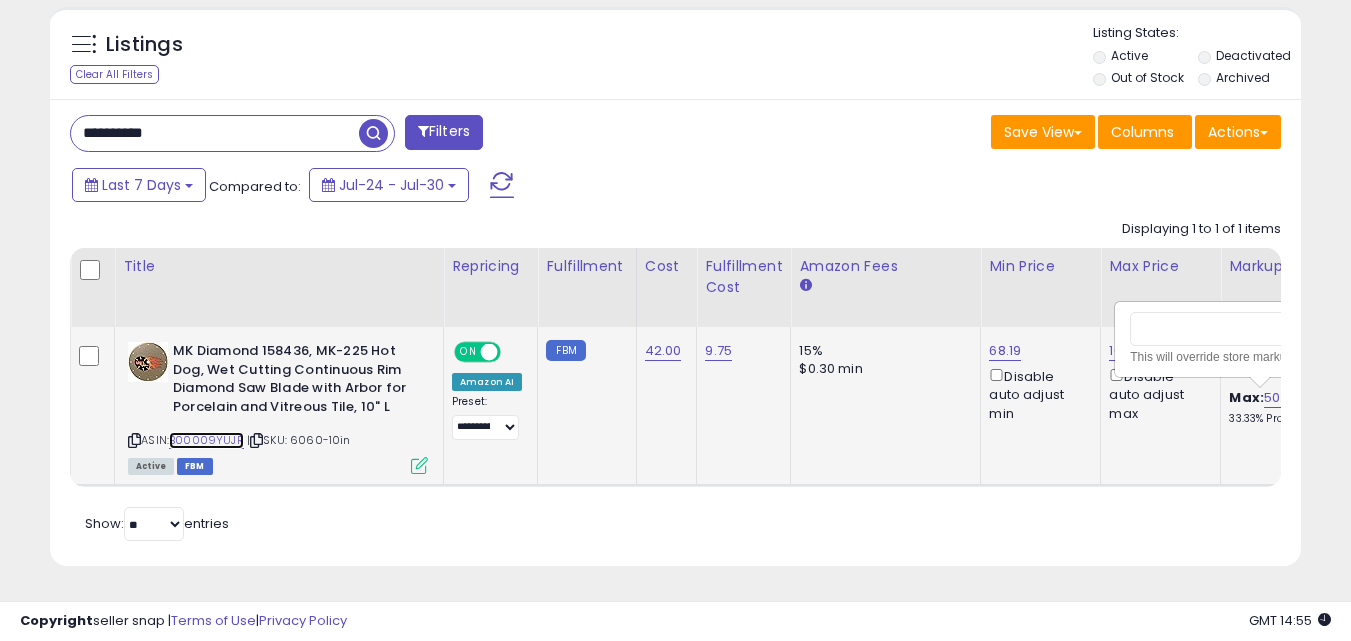 click on "B00009YUJR" at bounding box center [206, 440] 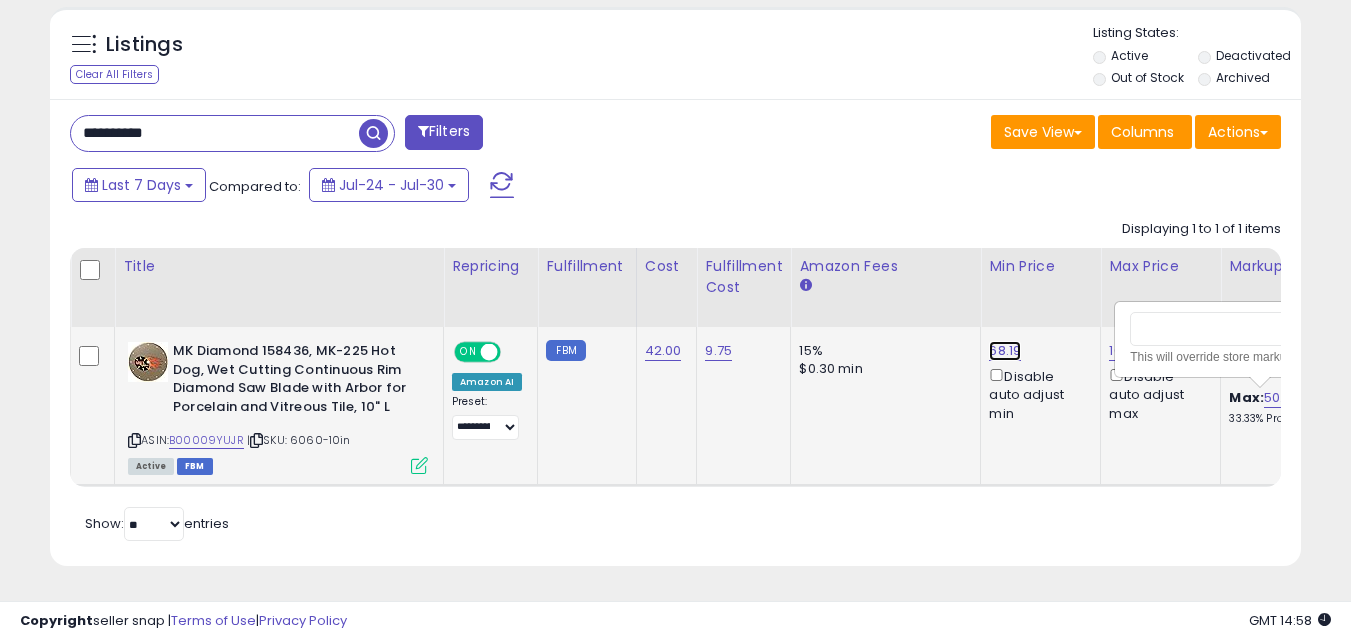 click on "68.19" at bounding box center [1005, 351] 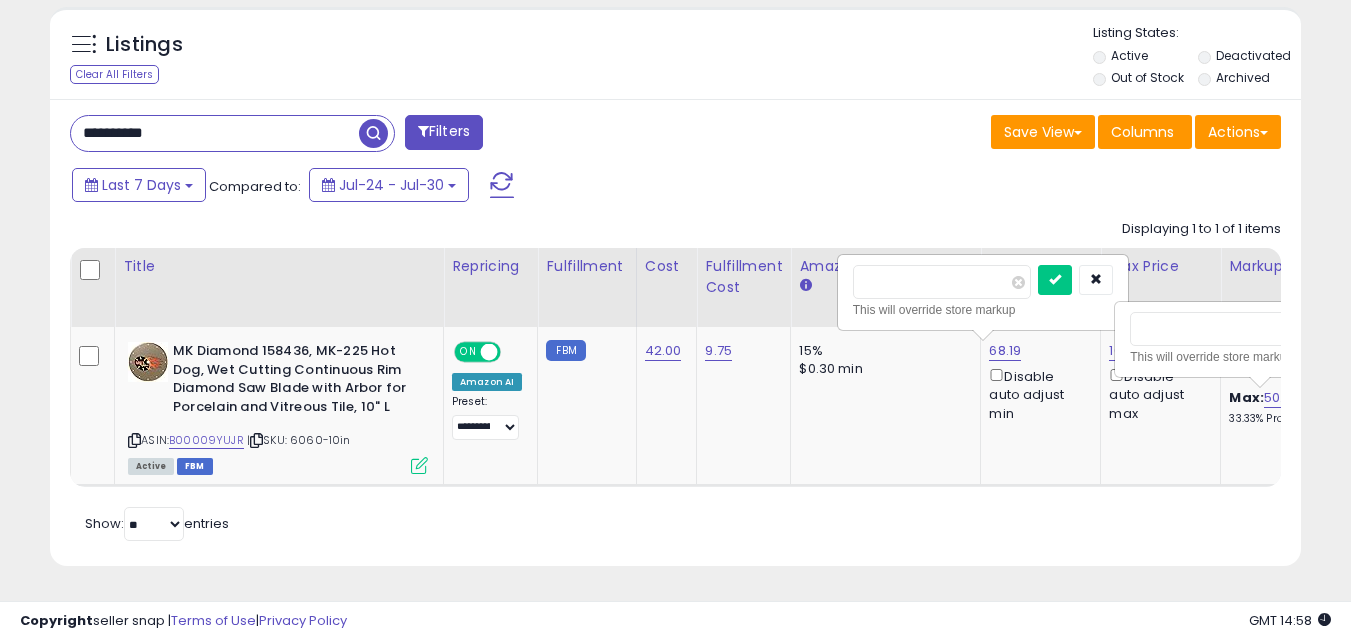 drag, startPoint x: 950, startPoint y: 265, endPoint x: 800, endPoint y: 258, distance: 150.16324 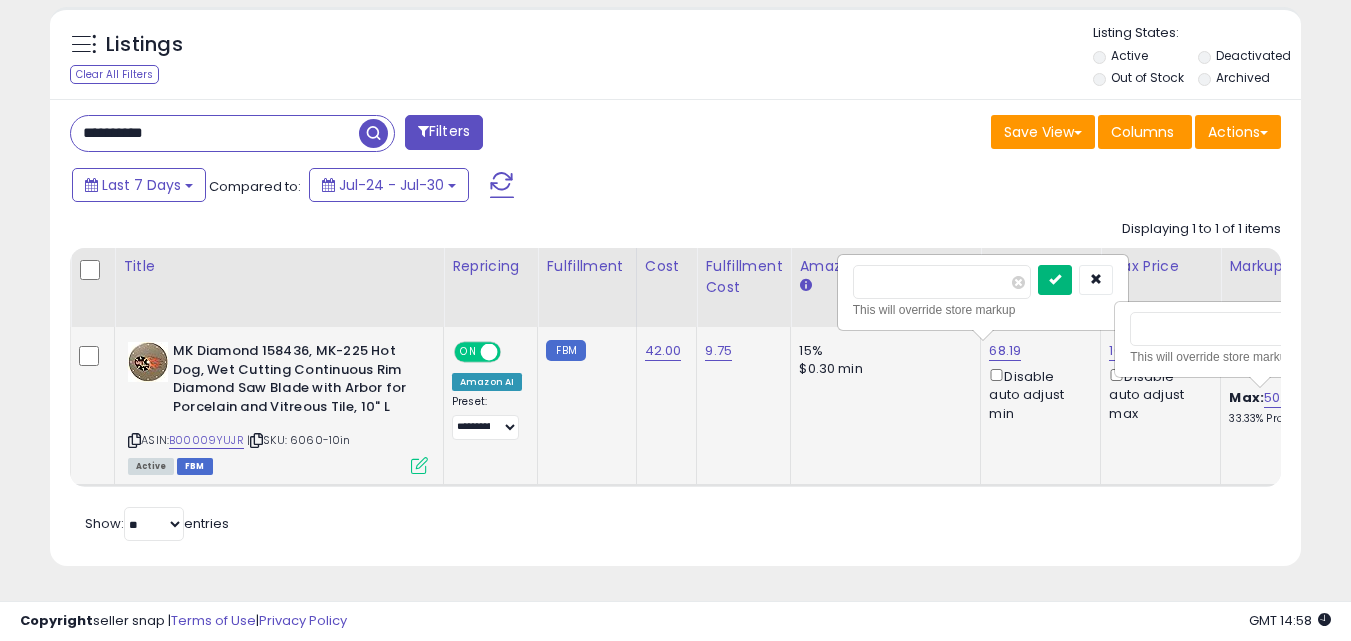 type on "*****" 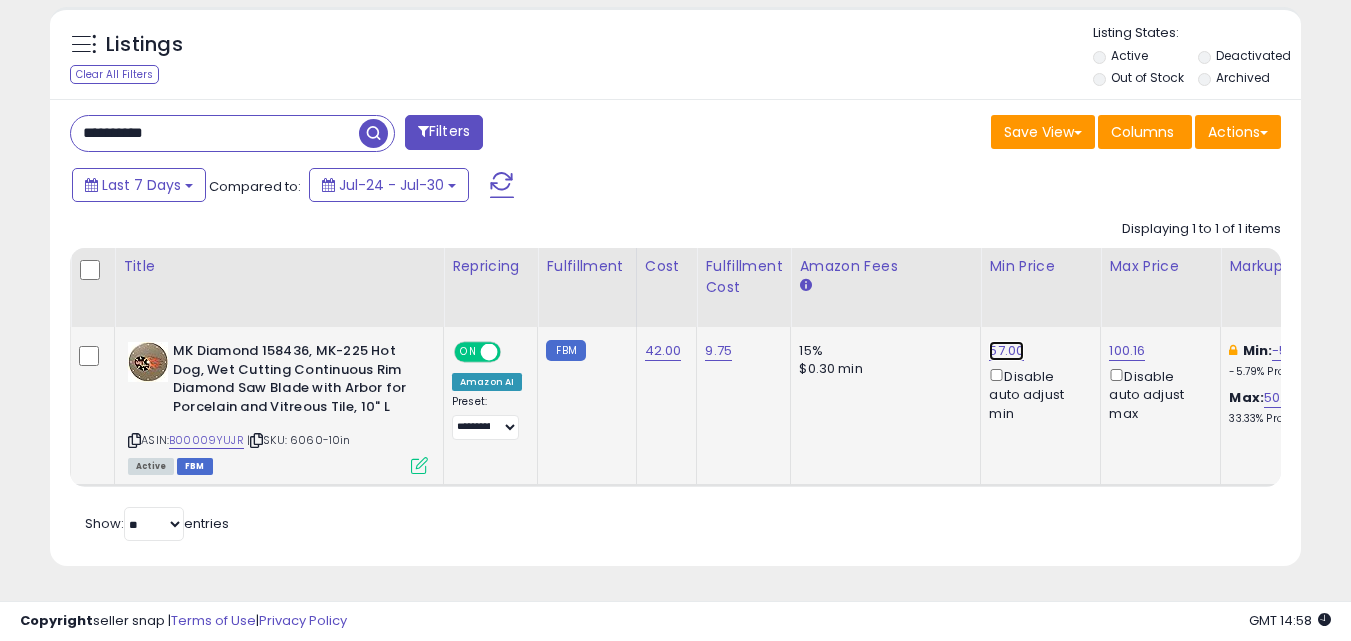 click on "57.00" at bounding box center [1006, 351] 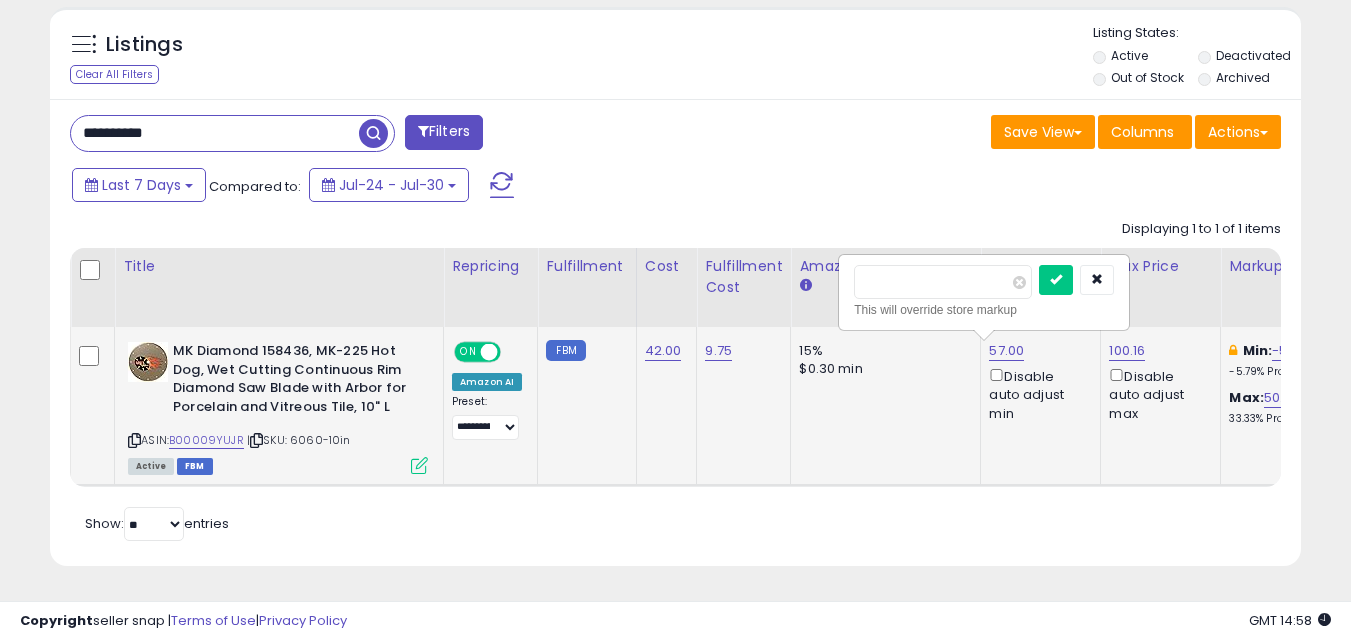 drag, startPoint x: 931, startPoint y: 268, endPoint x: 853, endPoint y: 261, distance: 78.31347 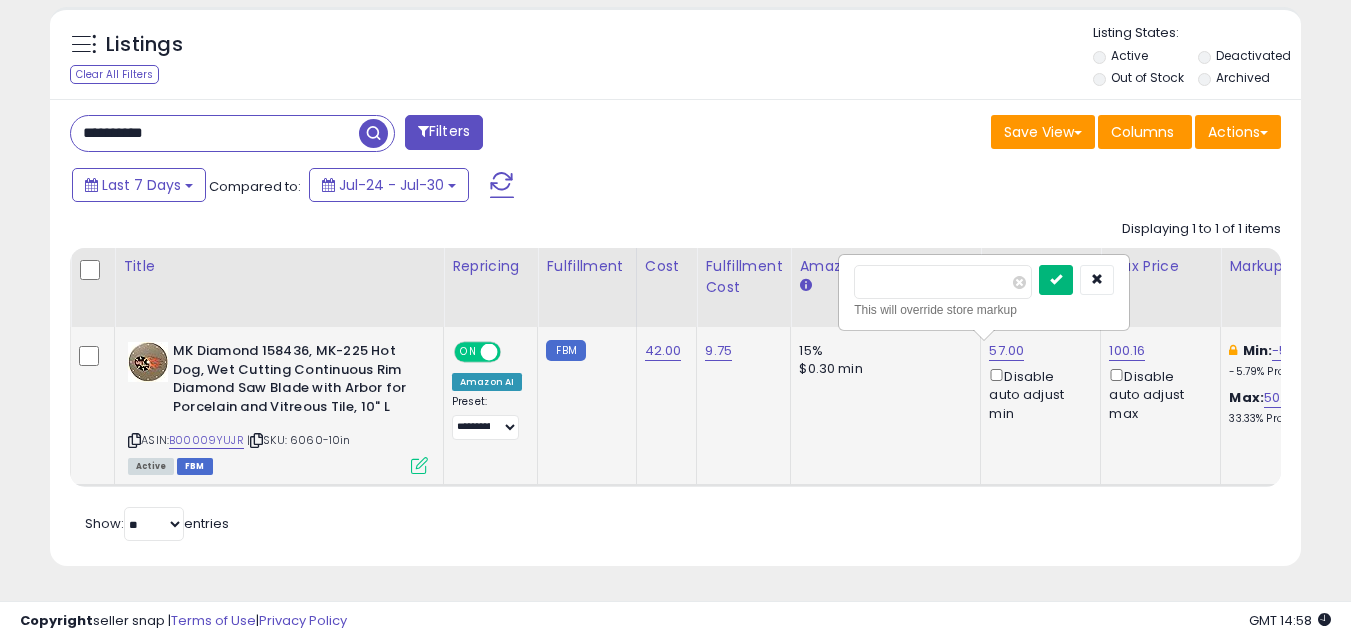 click at bounding box center [1056, 280] 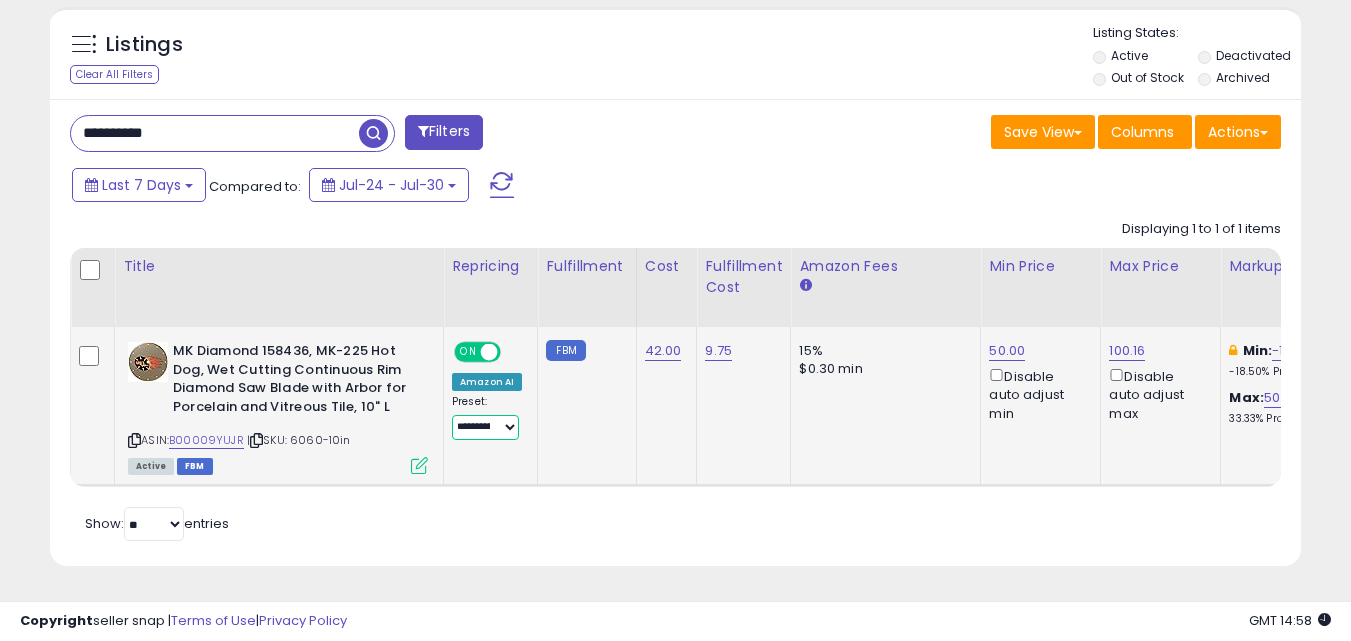 click on "**********" at bounding box center [485, 427] 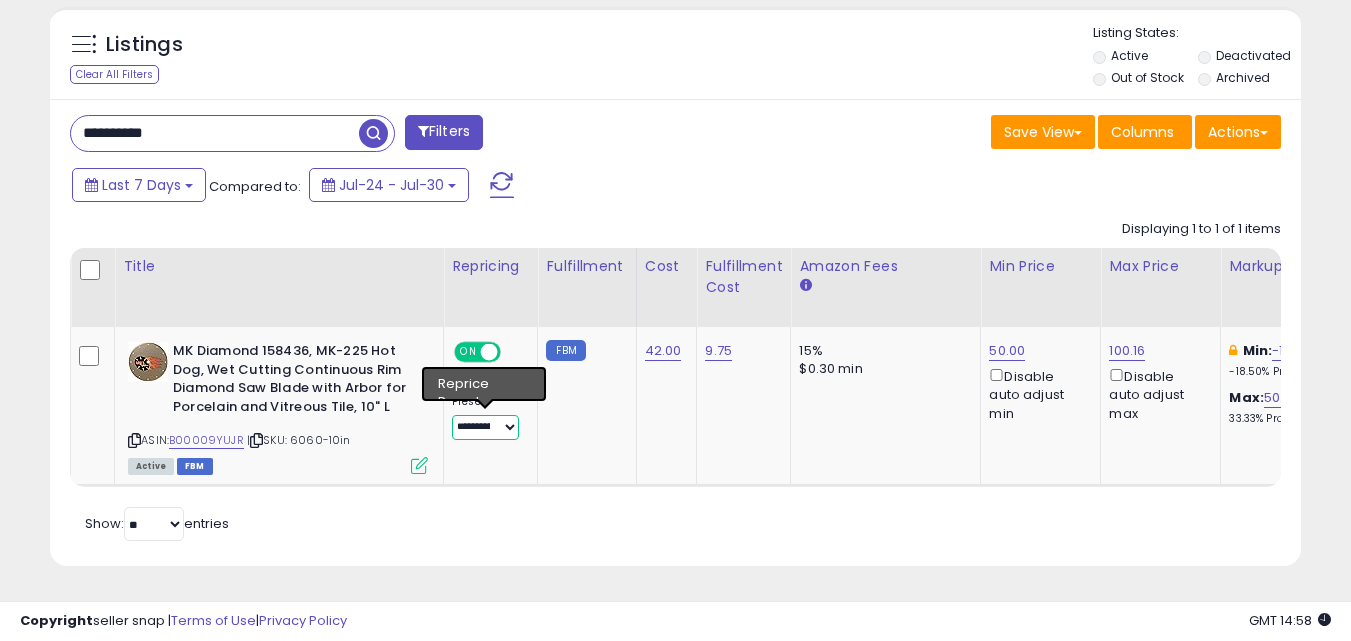 select on "**********" 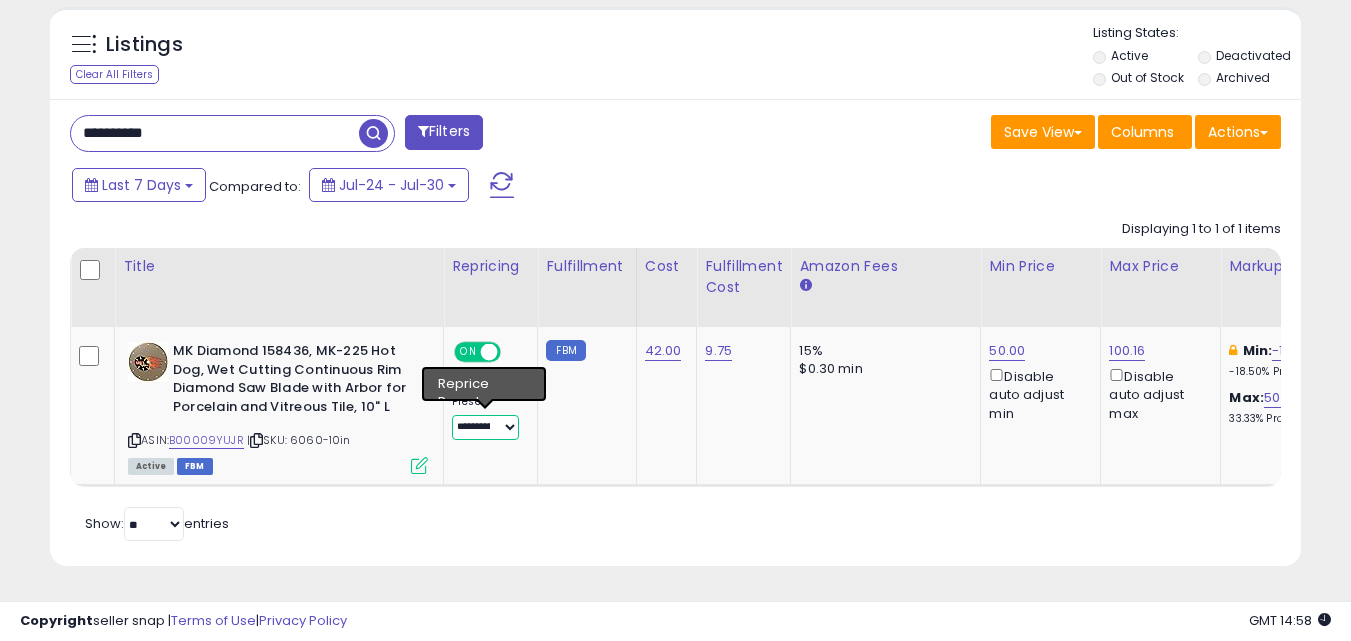 click on "**********" at bounding box center [485, 427] 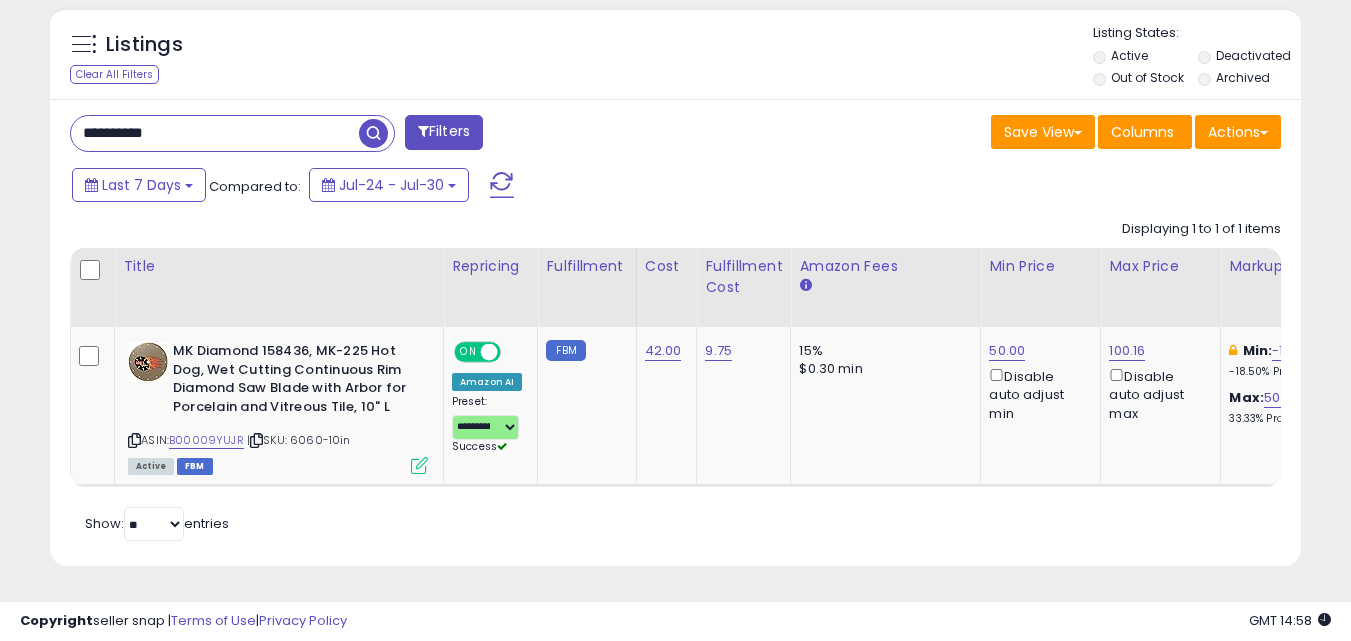 click on "Last 7 Days
Compared to:
Jul-24 - Jul-30" at bounding box center (521, 187) 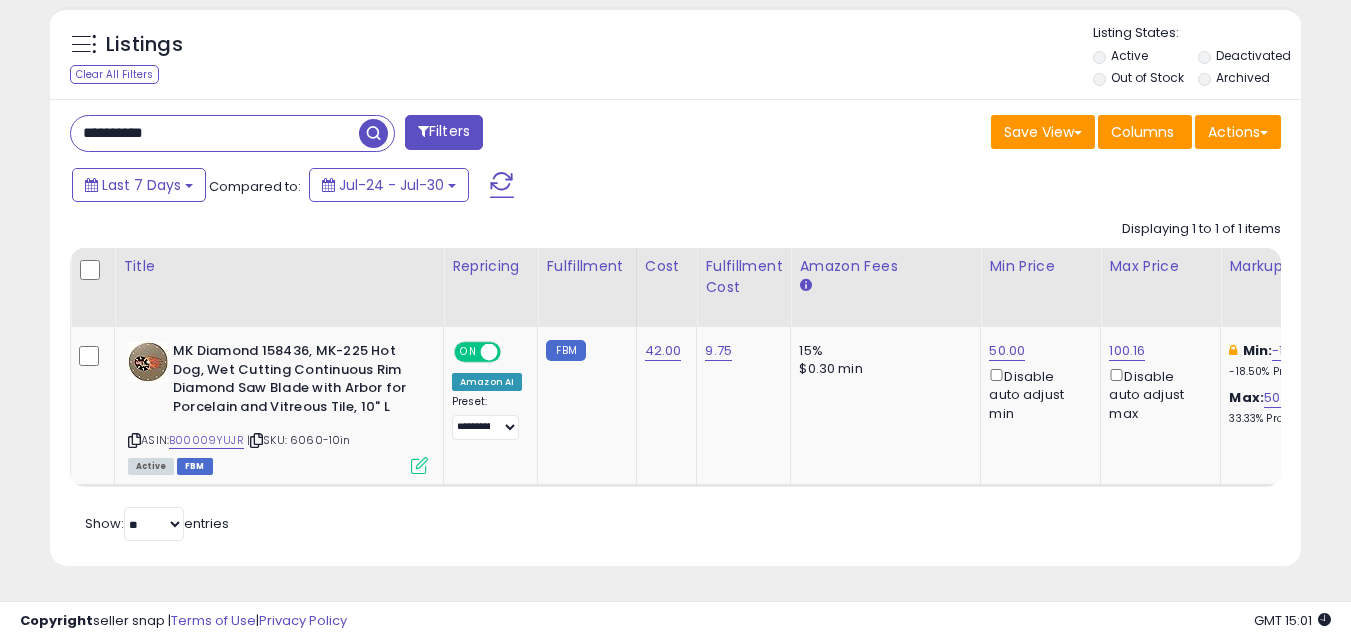 click on "Last 7 Days
Compared to:
Jul-24 - Jul-30" at bounding box center (521, 187) 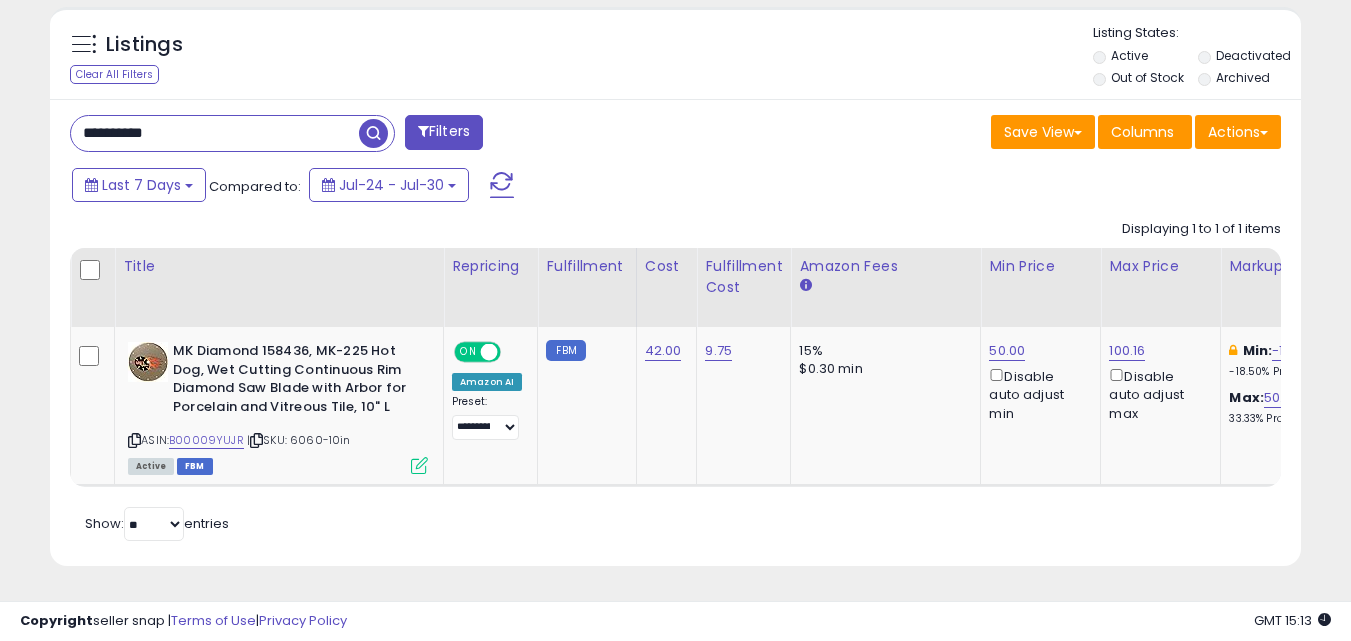 click on "**********" at bounding box center [215, 133] 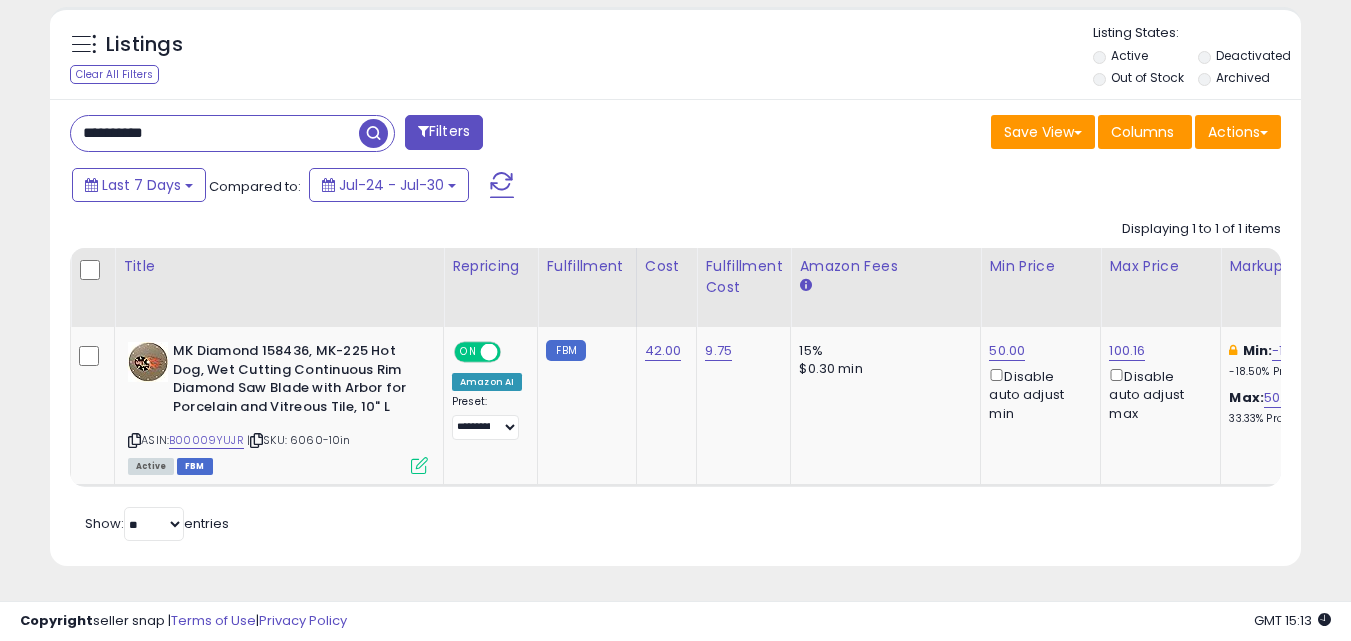 click on "**********" at bounding box center (215, 133) 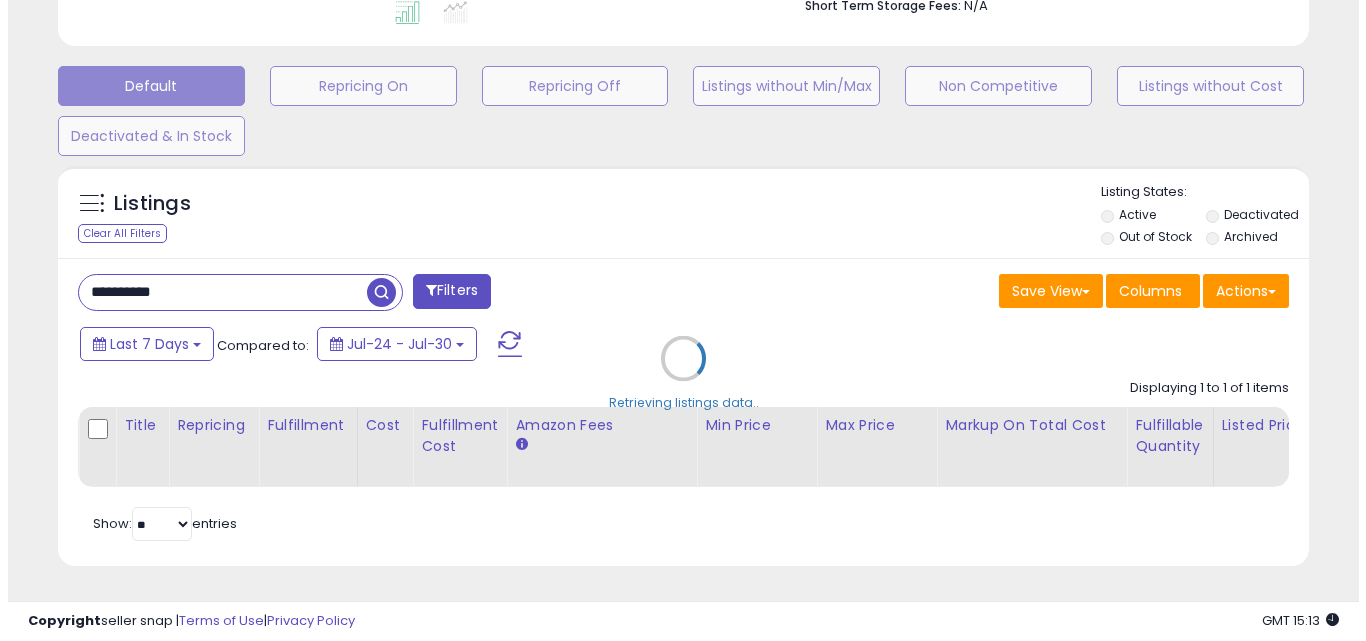 scroll, scrollTop: 579, scrollLeft: 0, axis: vertical 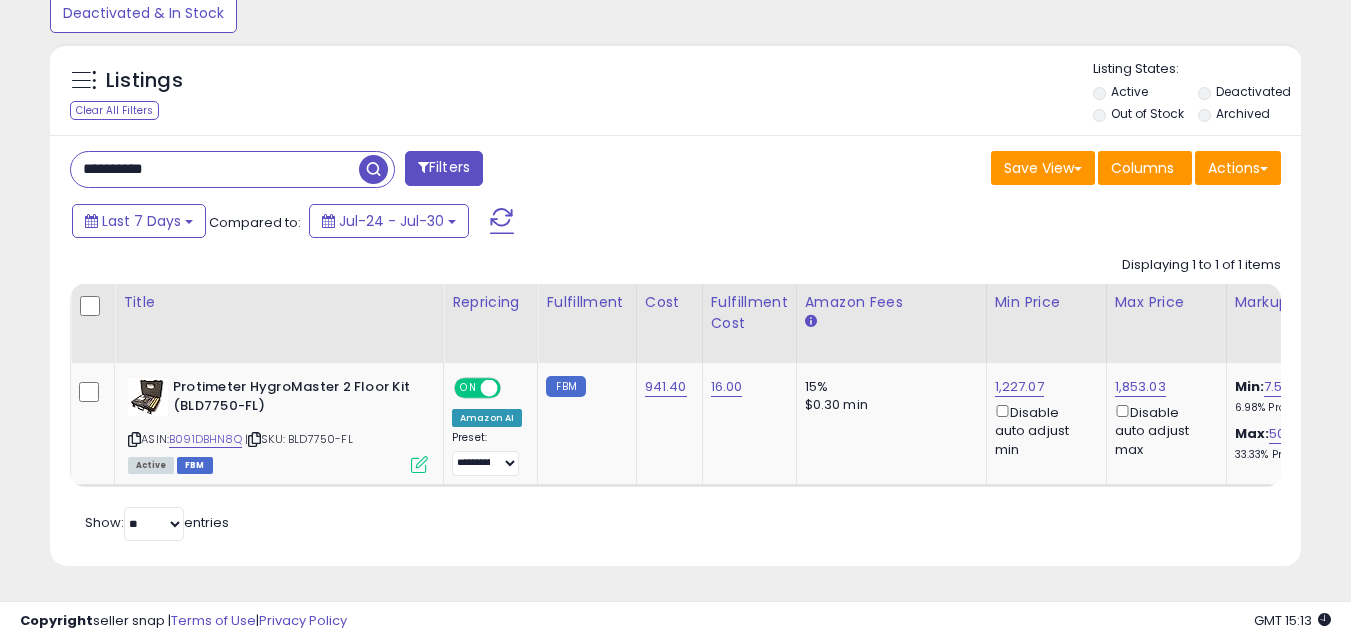 click on "**********" at bounding box center (675, 350) 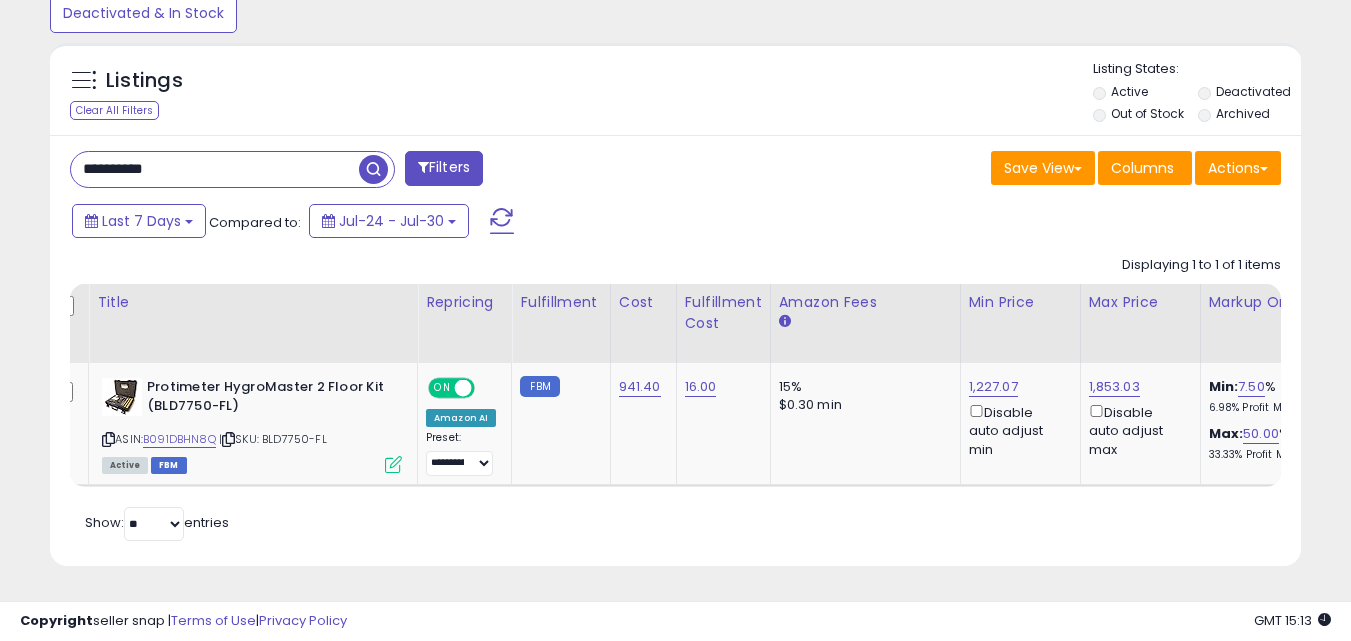 scroll, scrollTop: 0, scrollLeft: 52, axis: horizontal 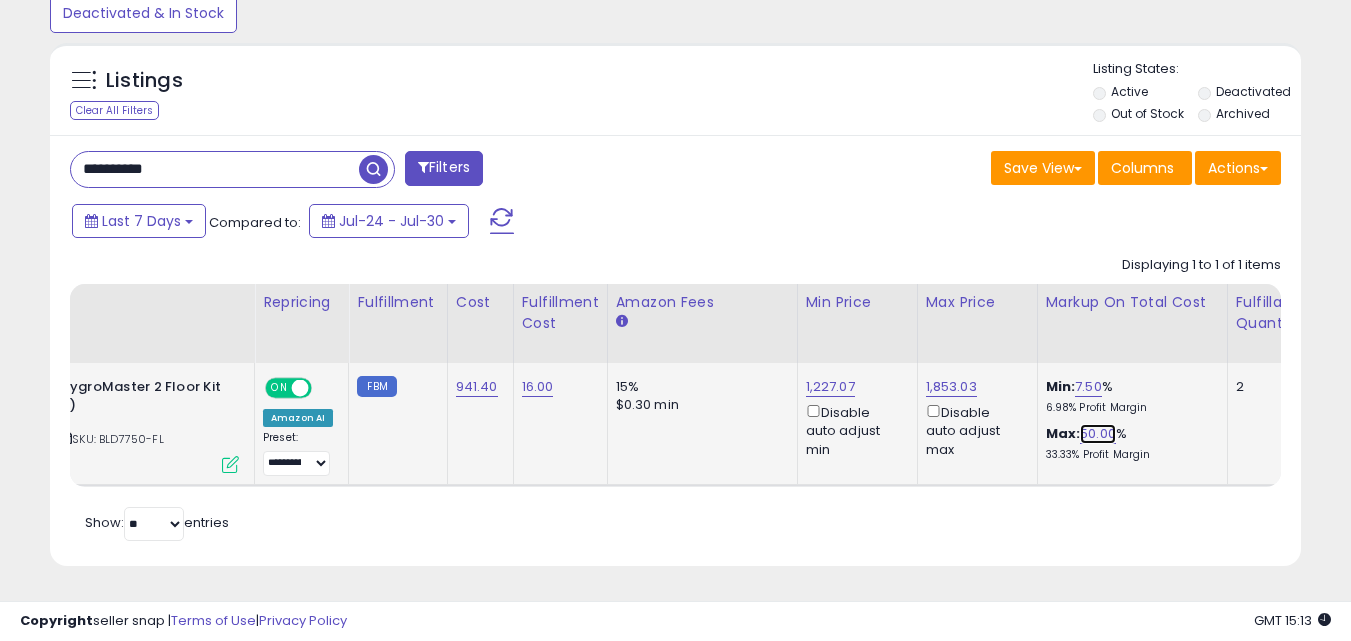 click on "50.00" at bounding box center (1098, 434) 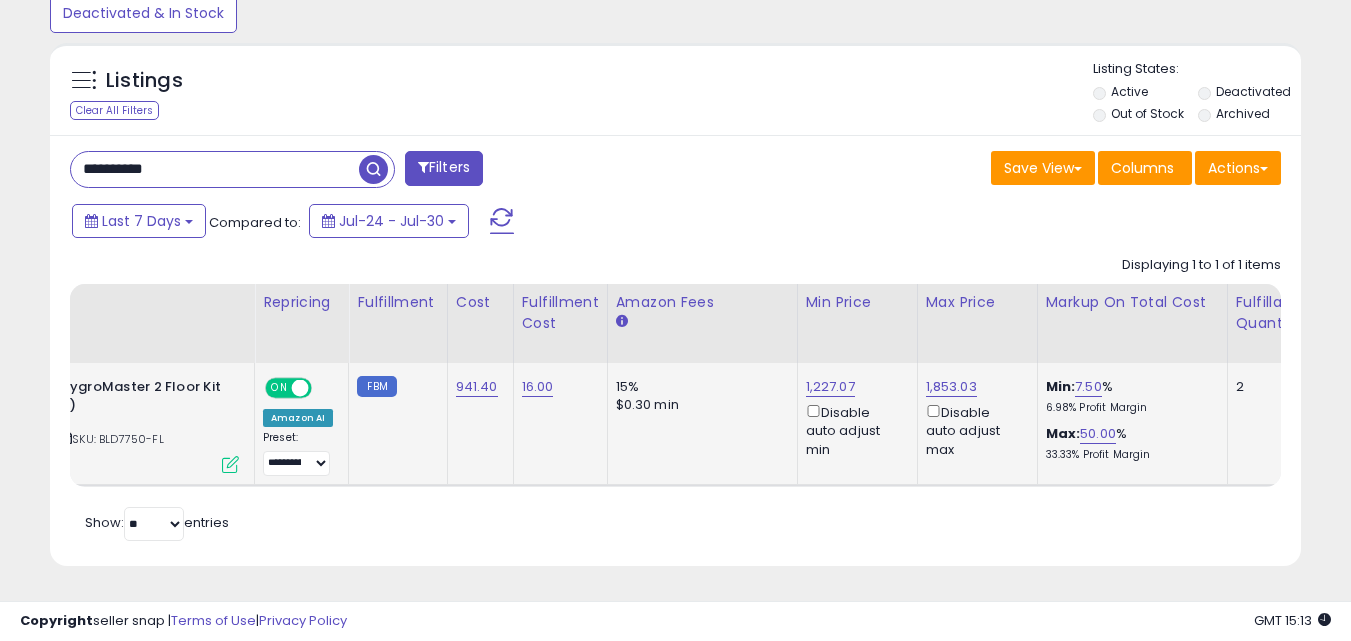 scroll, scrollTop: 0, scrollLeft: 195, axis: horizontal 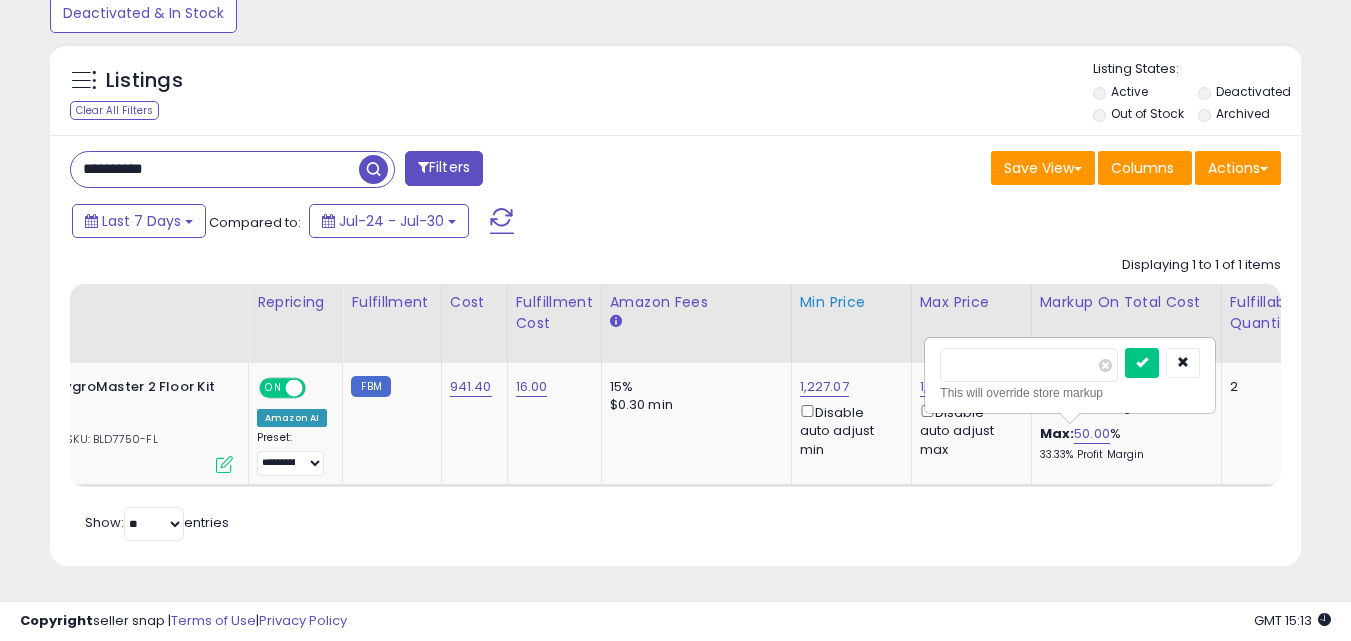 drag, startPoint x: 1050, startPoint y: 342, endPoint x: 812, endPoint y: 344, distance: 238.0084 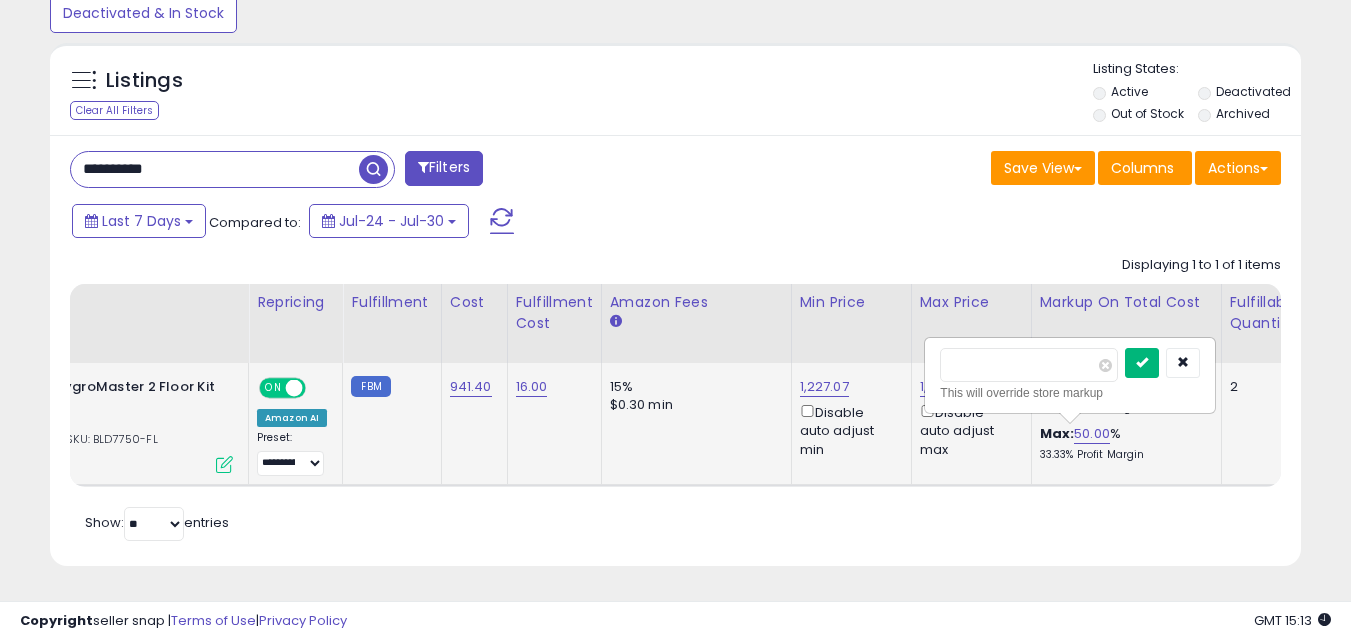 type on "**" 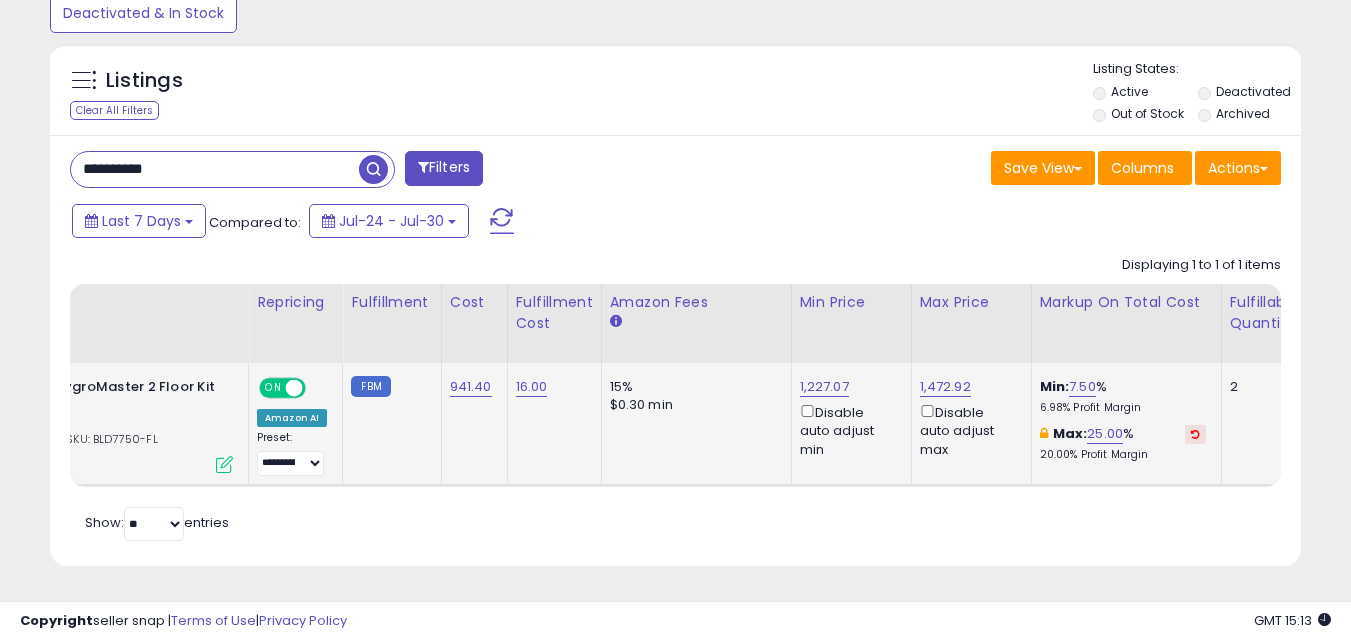 drag, startPoint x: 1141, startPoint y: 529, endPoint x: 732, endPoint y: 484, distance: 411.4681 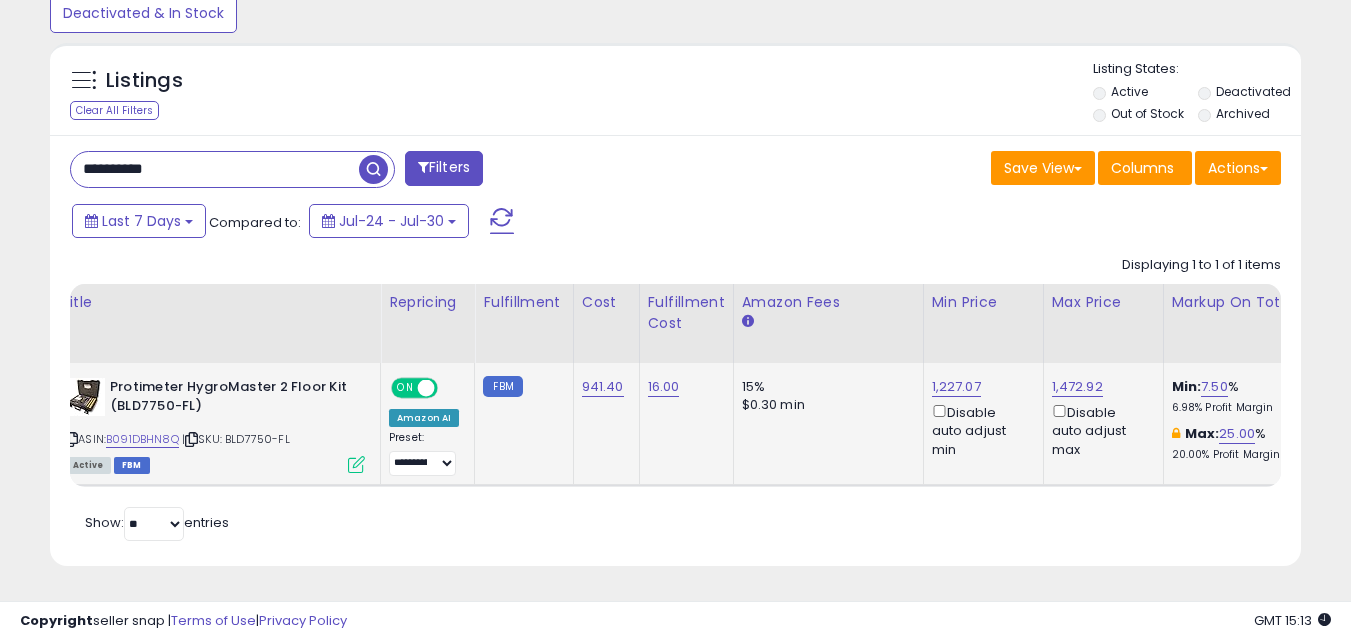 scroll, scrollTop: 0, scrollLeft: 16, axis: horizontal 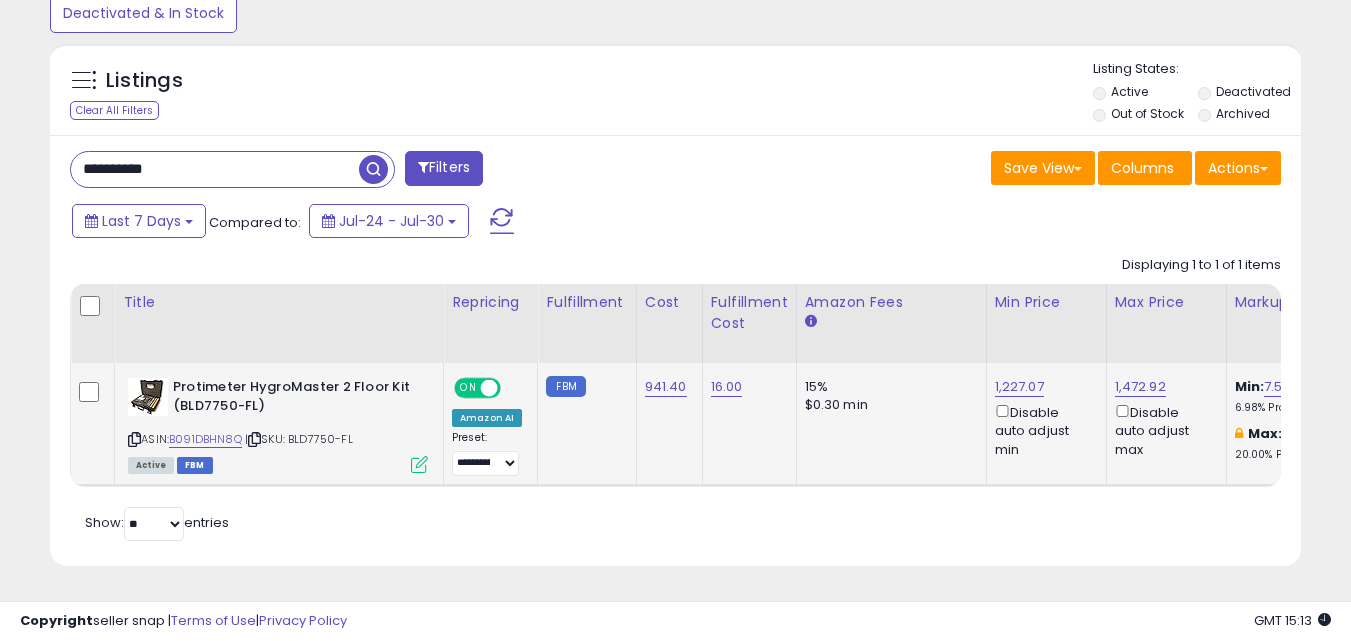click on "Last 7 Days
Compared to:
Jul-24 - Jul-30" at bounding box center (521, 223) 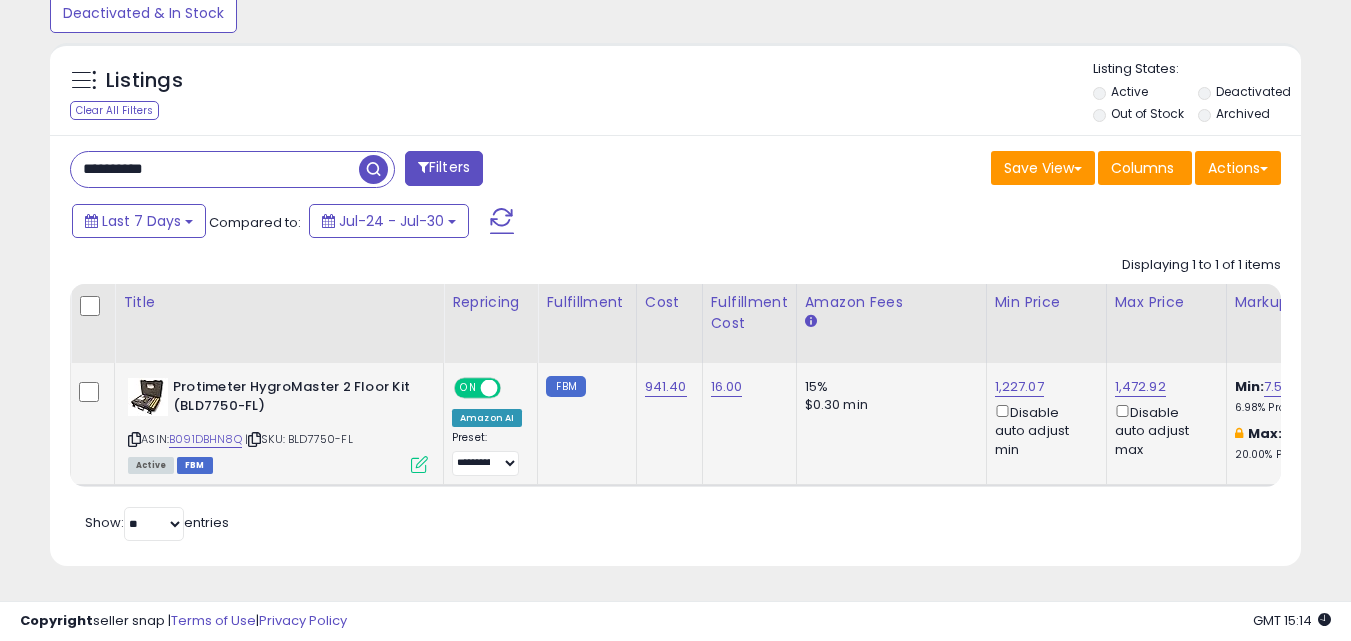 click on "**********" at bounding box center [675, 350] 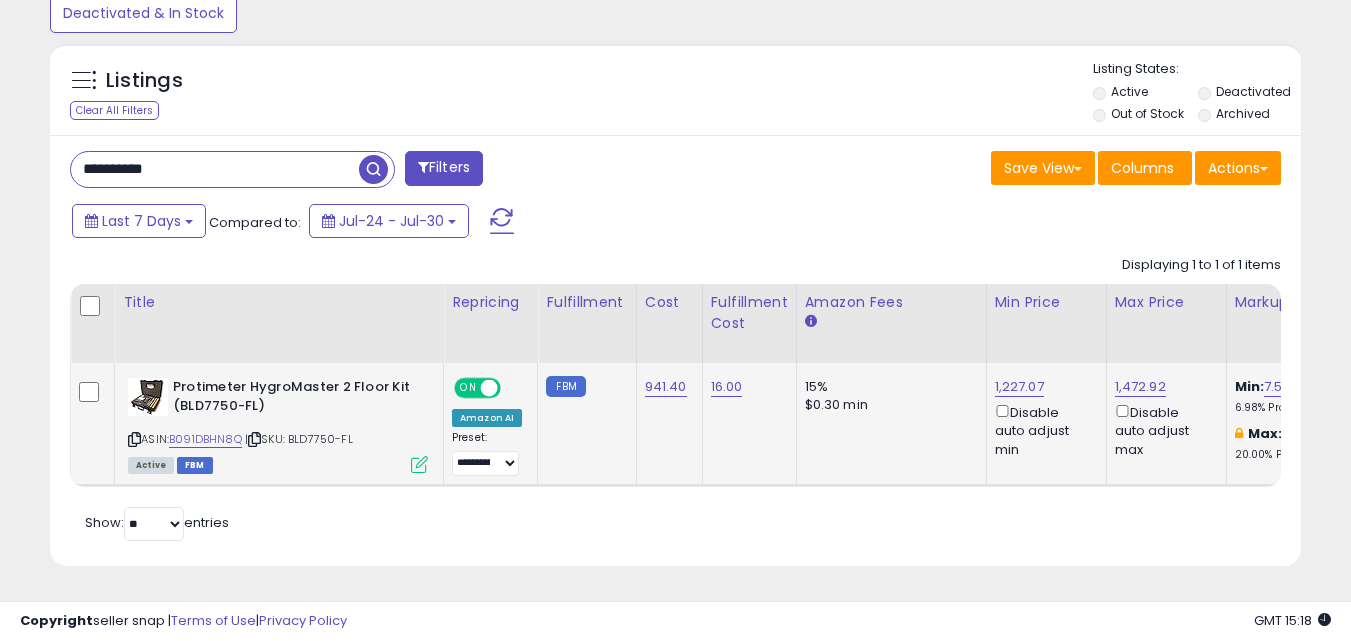 click on "**********" at bounding box center (215, 169) 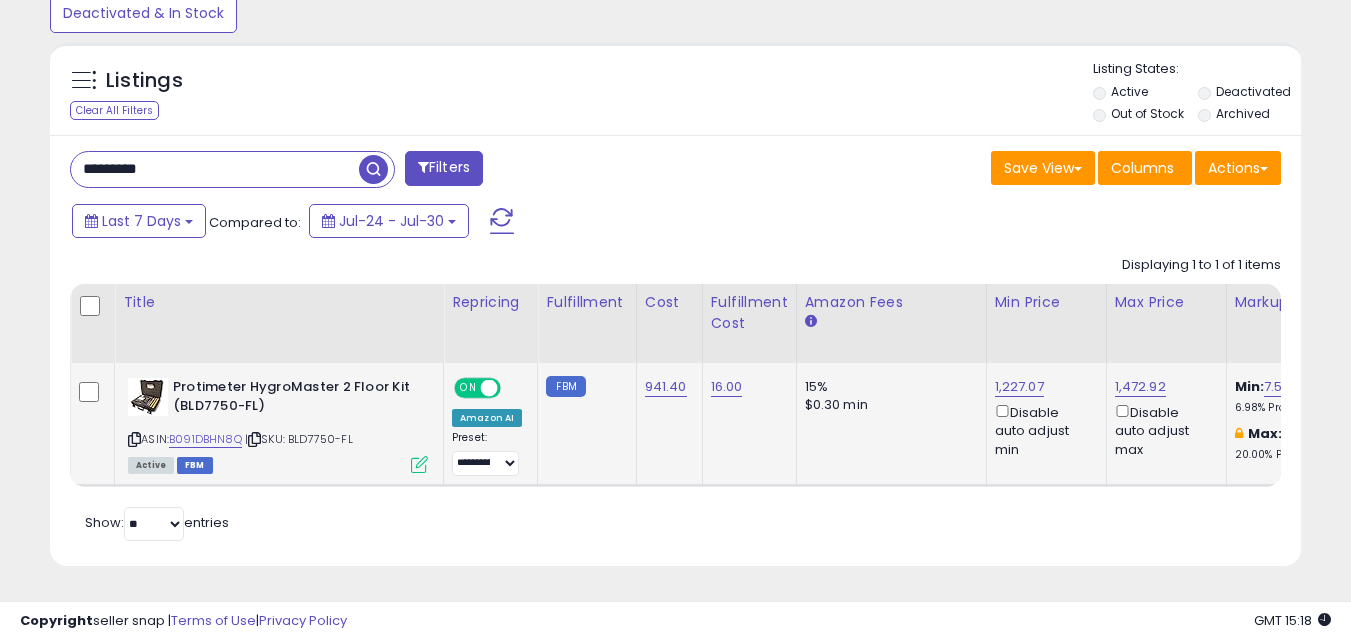type on "*********" 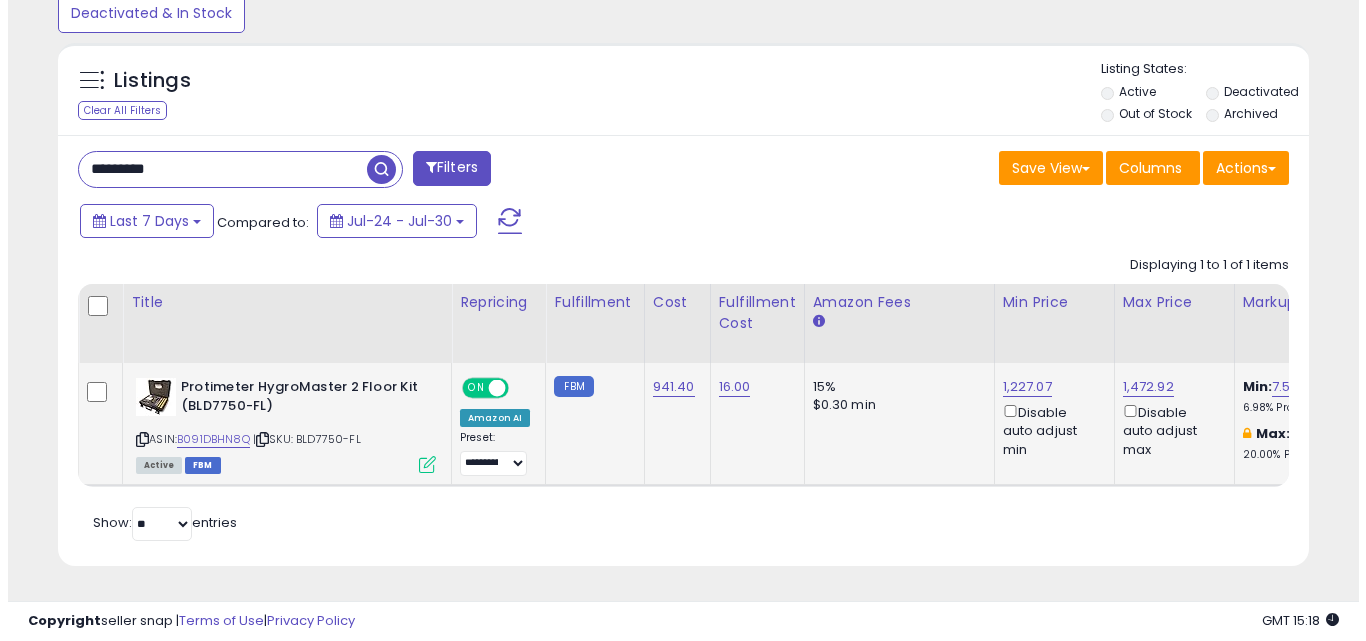 scroll, scrollTop: 579, scrollLeft: 0, axis: vertical 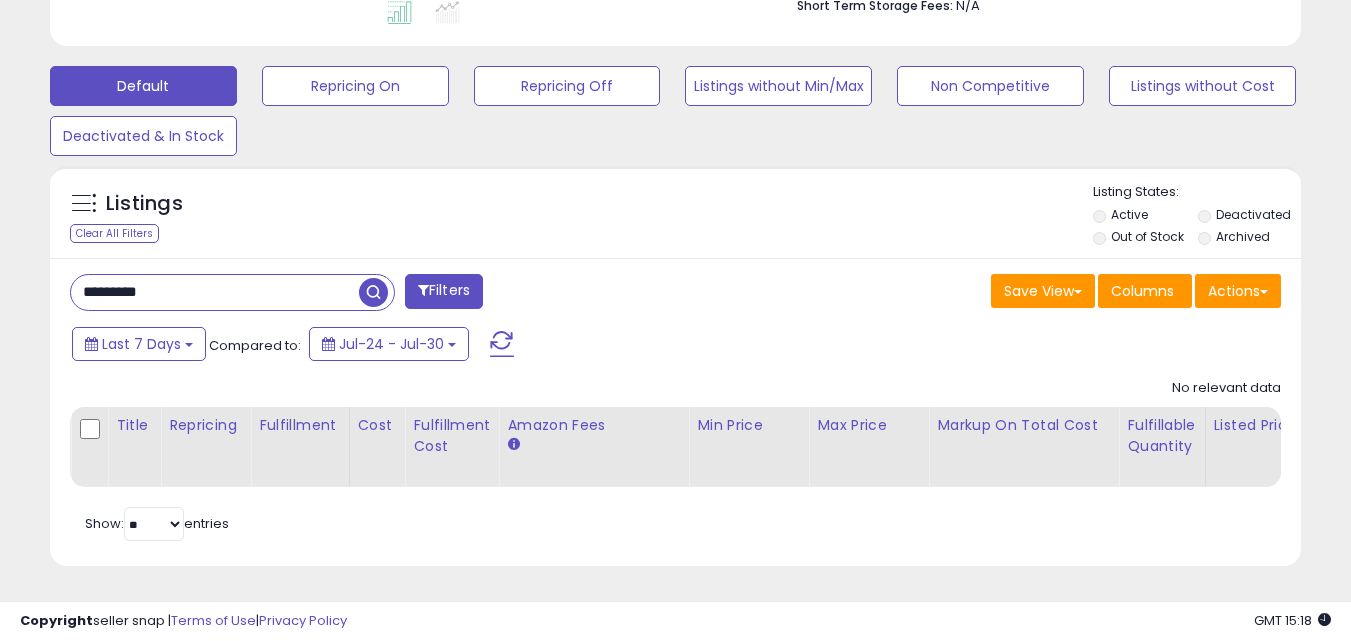 click at bounding box center [373, 292] 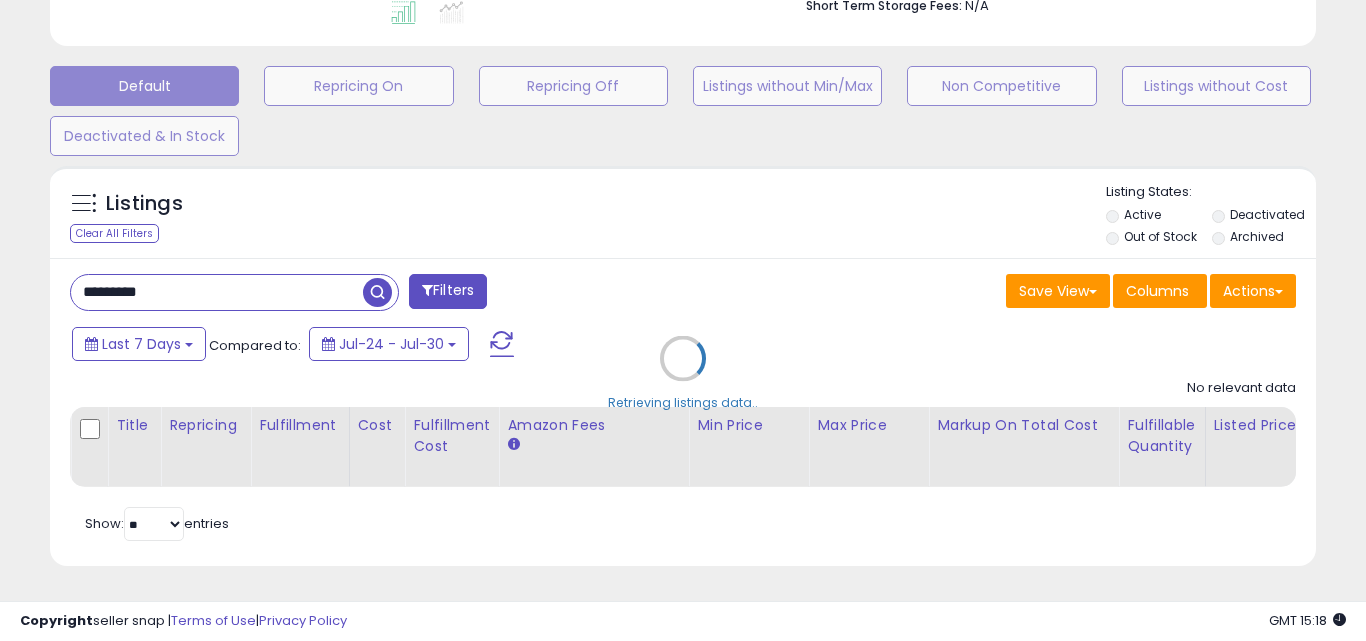 scroll, scrollTop: 999590, scrollLeft: 999267, axis: both 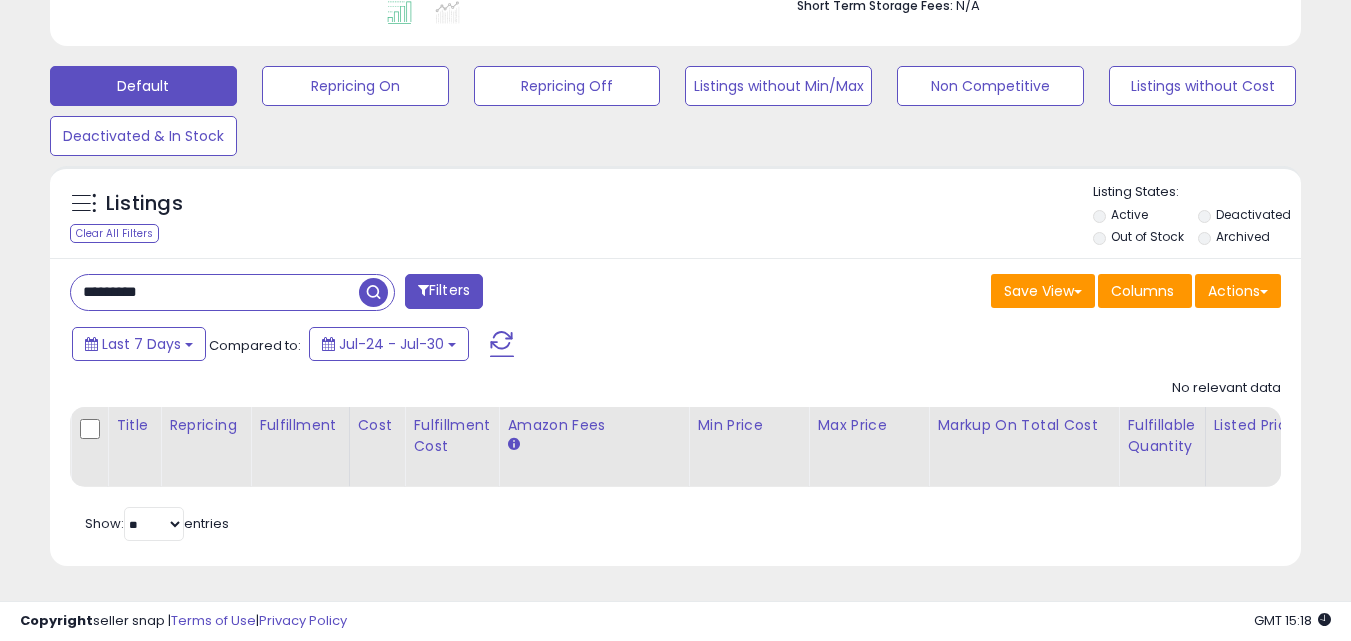 click on "Last 7 Days
Compared to:
Jul-24 - Jul-30" at bounding box center [521, 346] 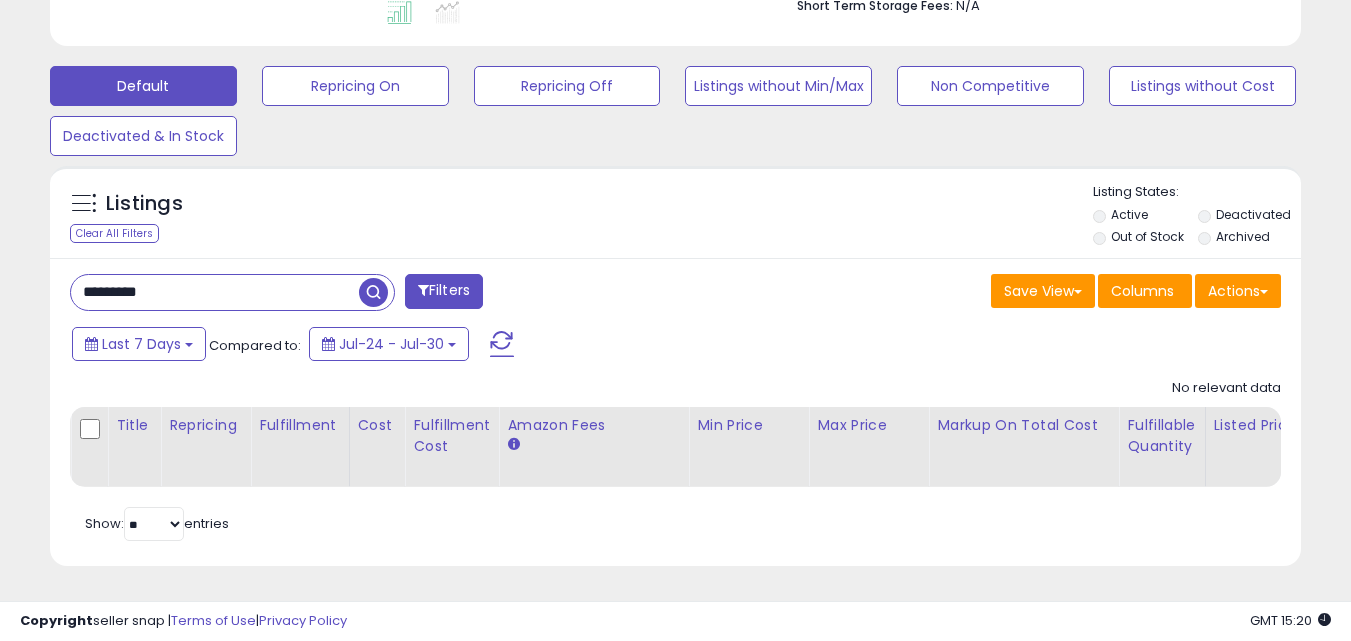 click on "*********" at bounding box center [215, 292] 